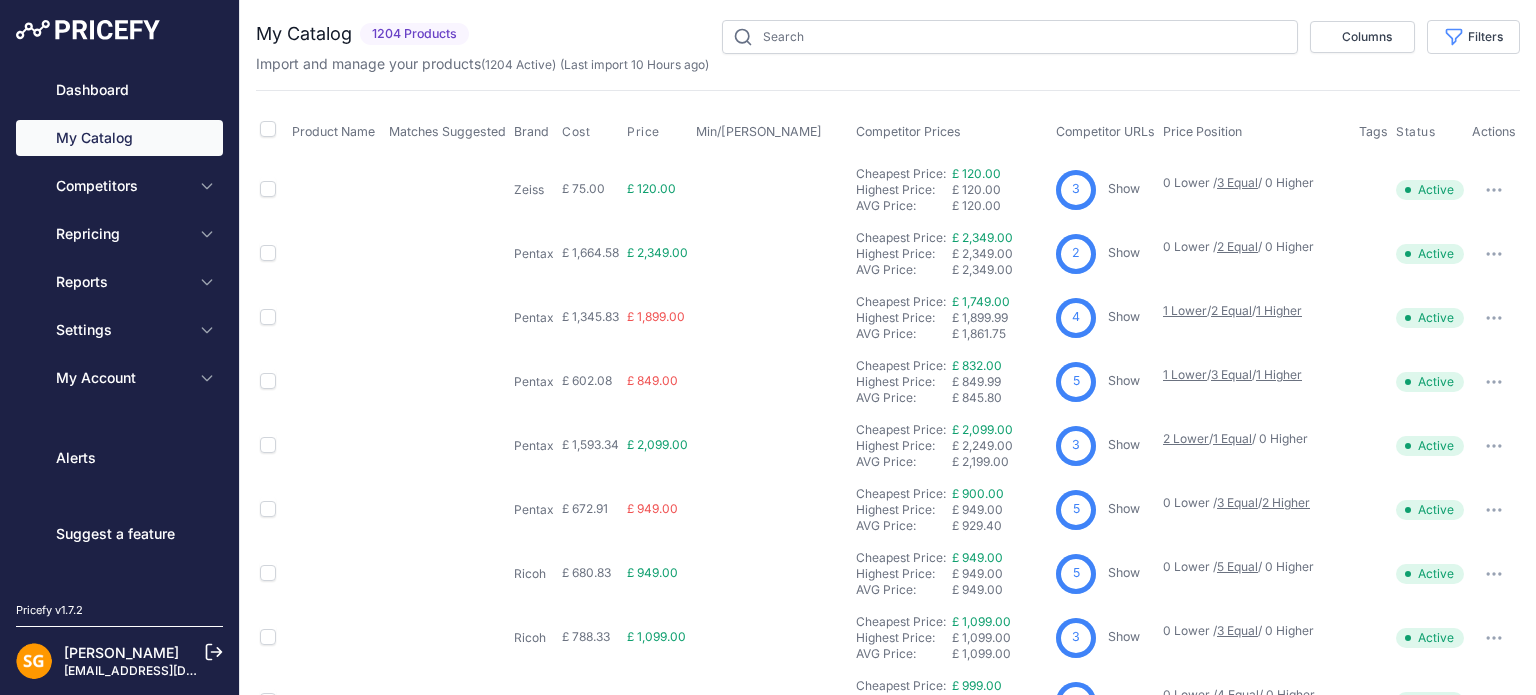 scroll, scrollTop: 0, scrollLeft: 0, axis: both 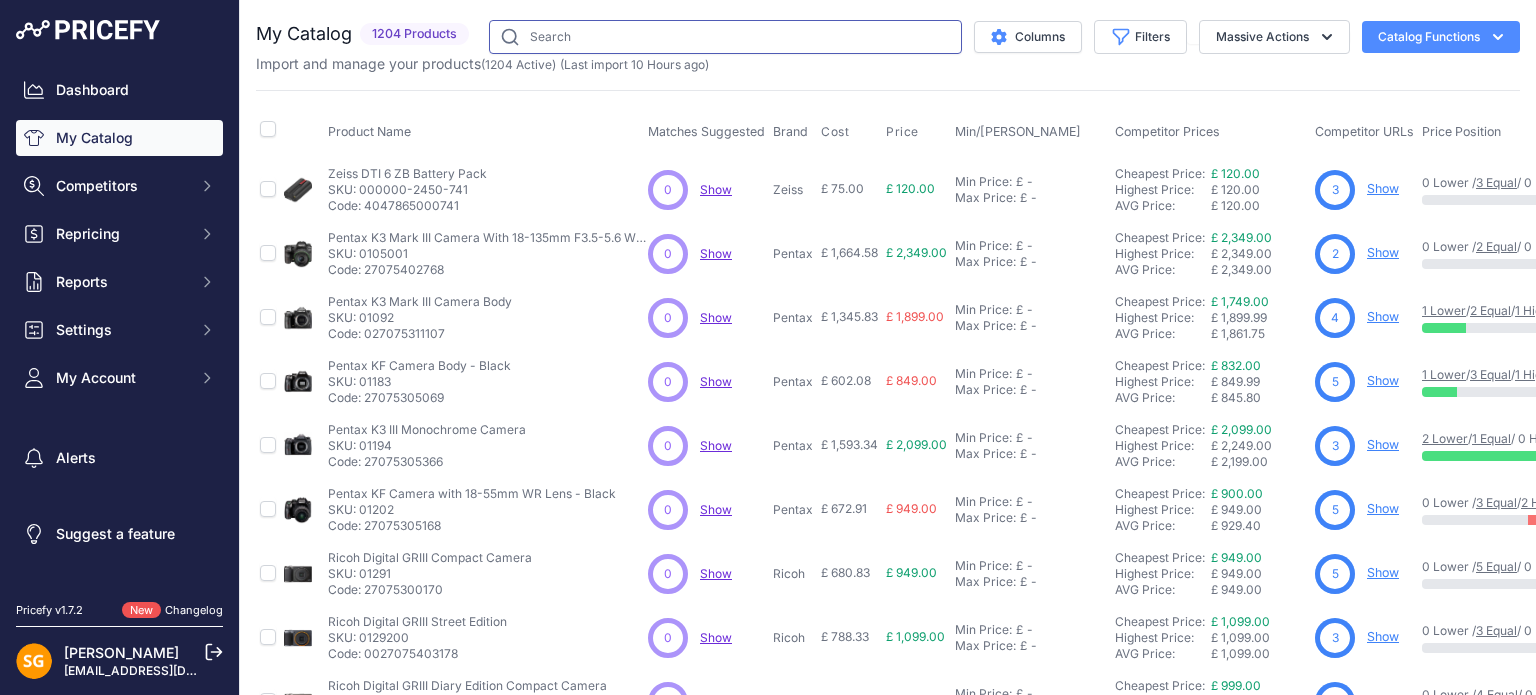 click at bounding box center (725, 37) 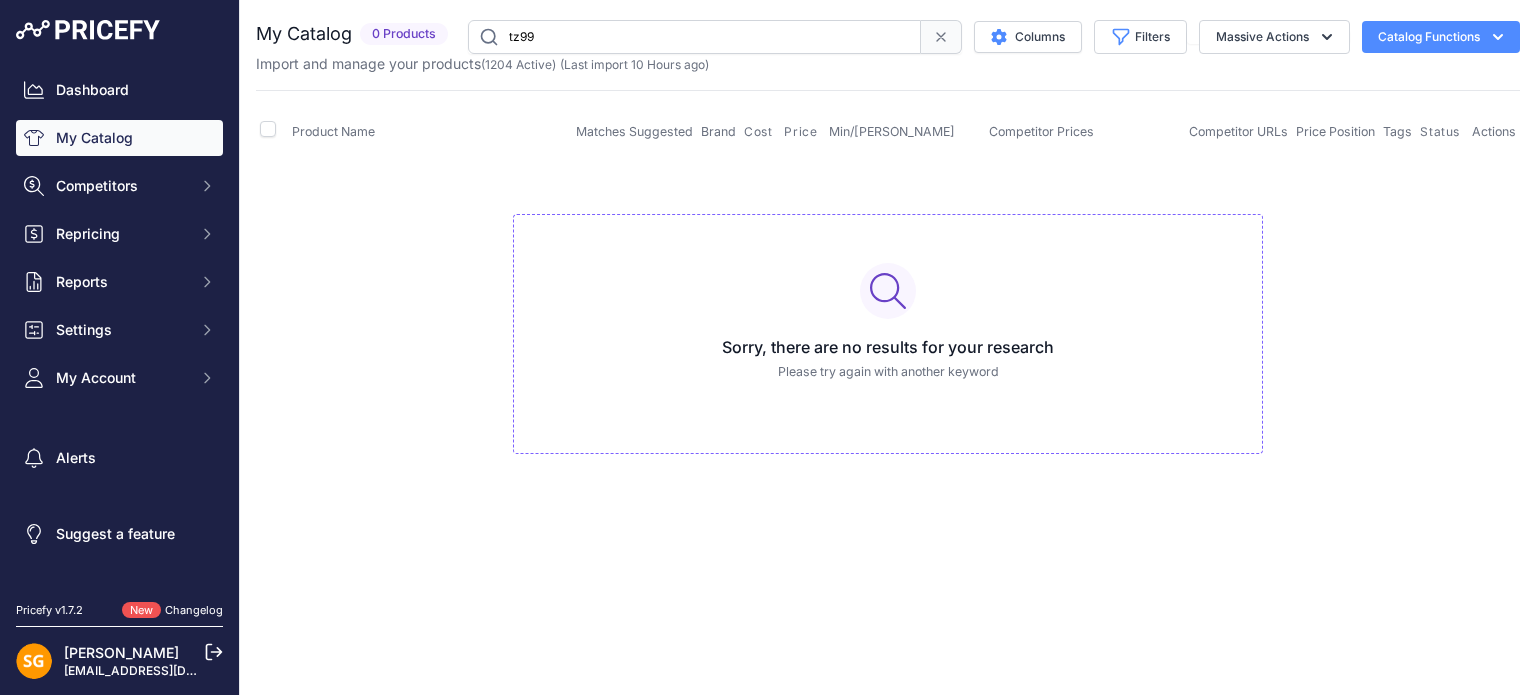 click on "tz99" at bounding box center (694, 37) 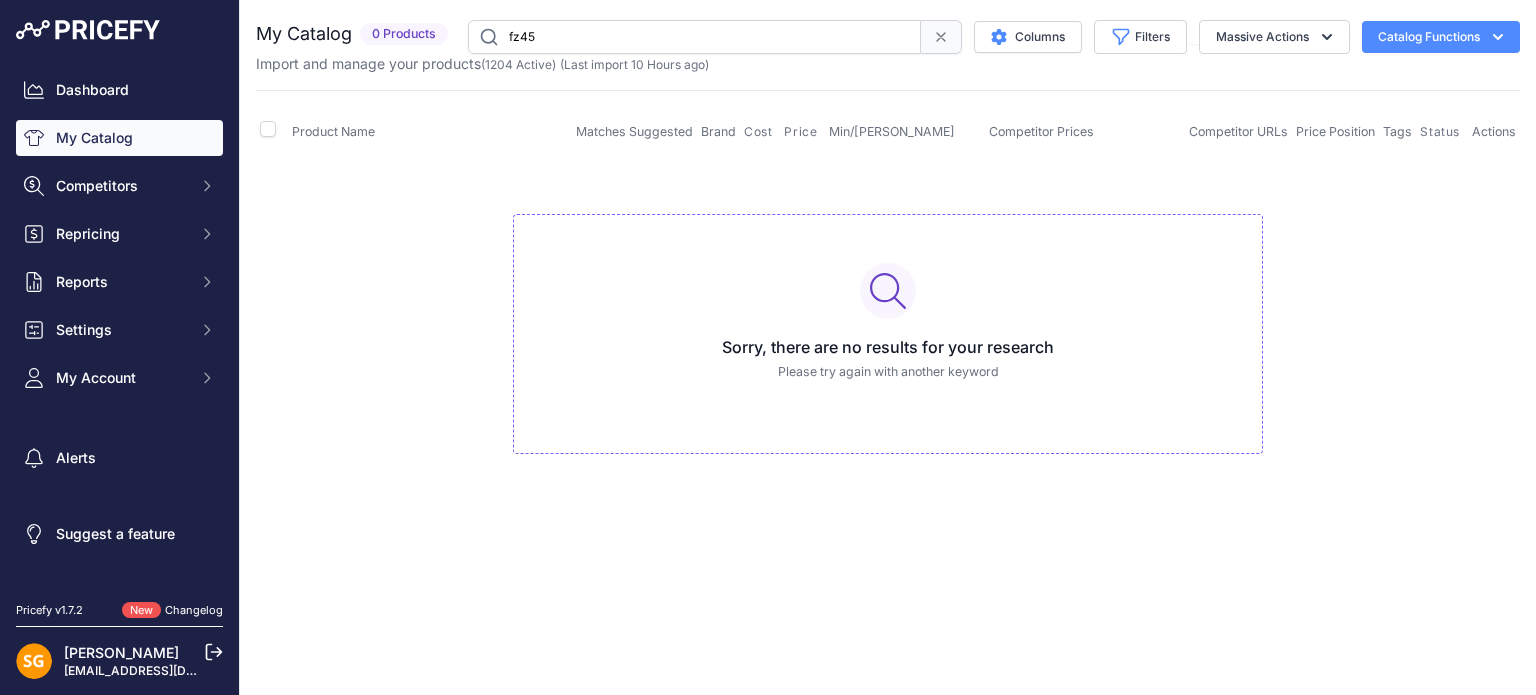 type on "fz45" 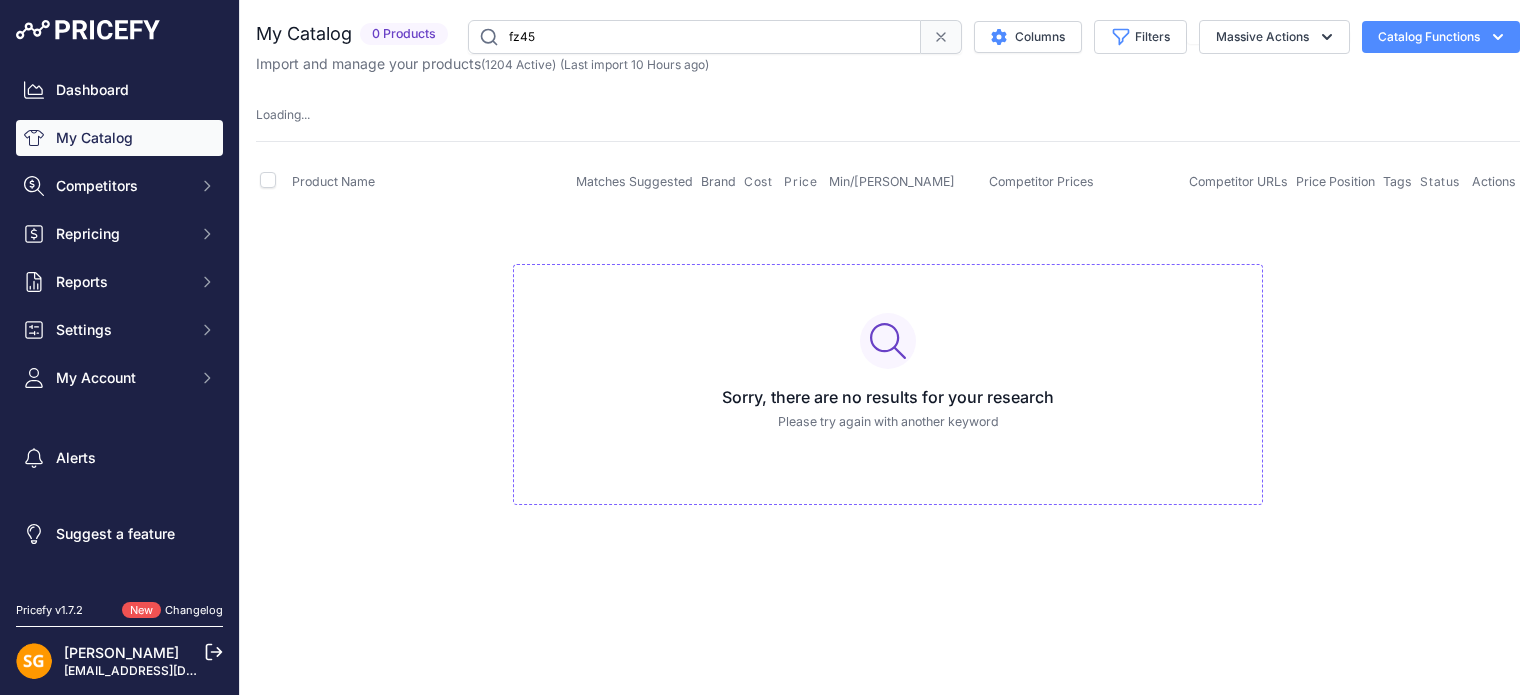 click on "fz45" at bounding box center (694, 37) 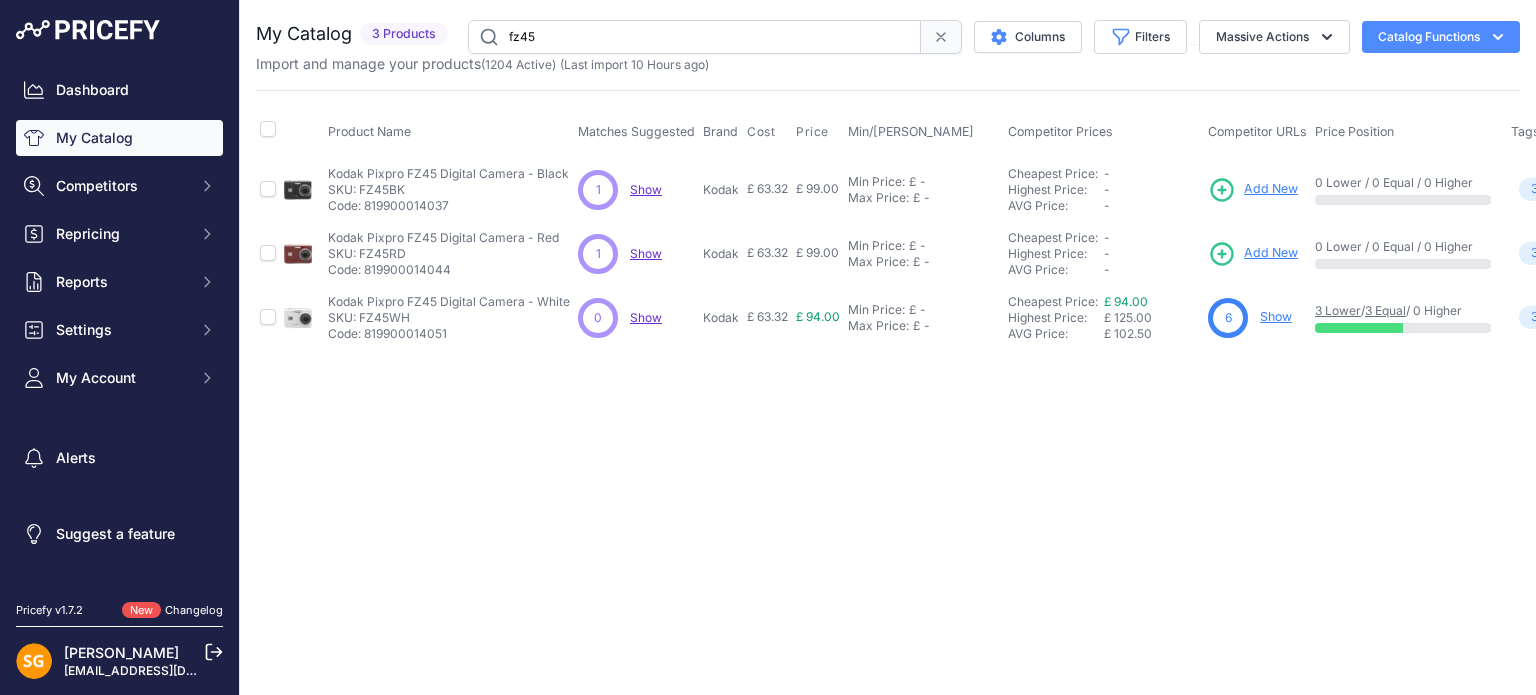 click on "Show" at bounding box center (646, 189) 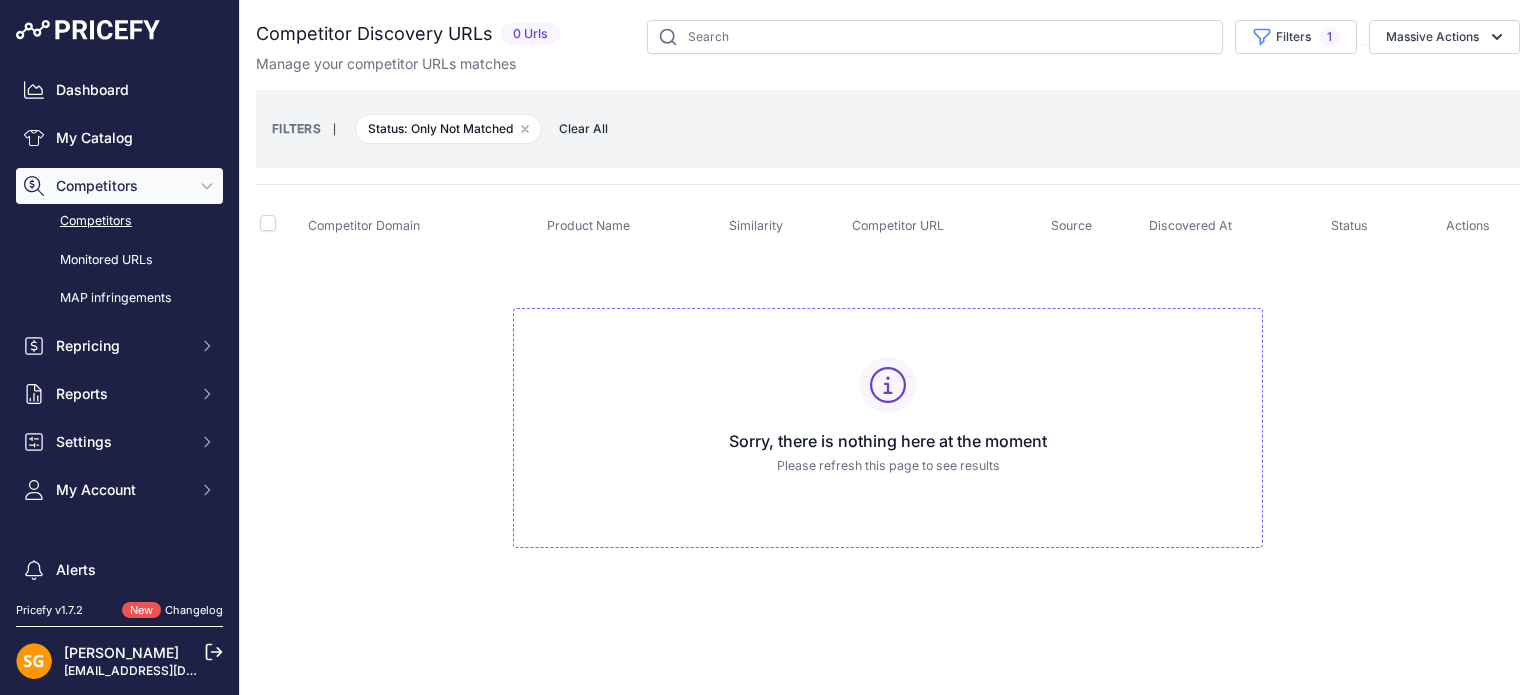 scroll, scrollTop: 0, scrollLeft: 0, axis: both 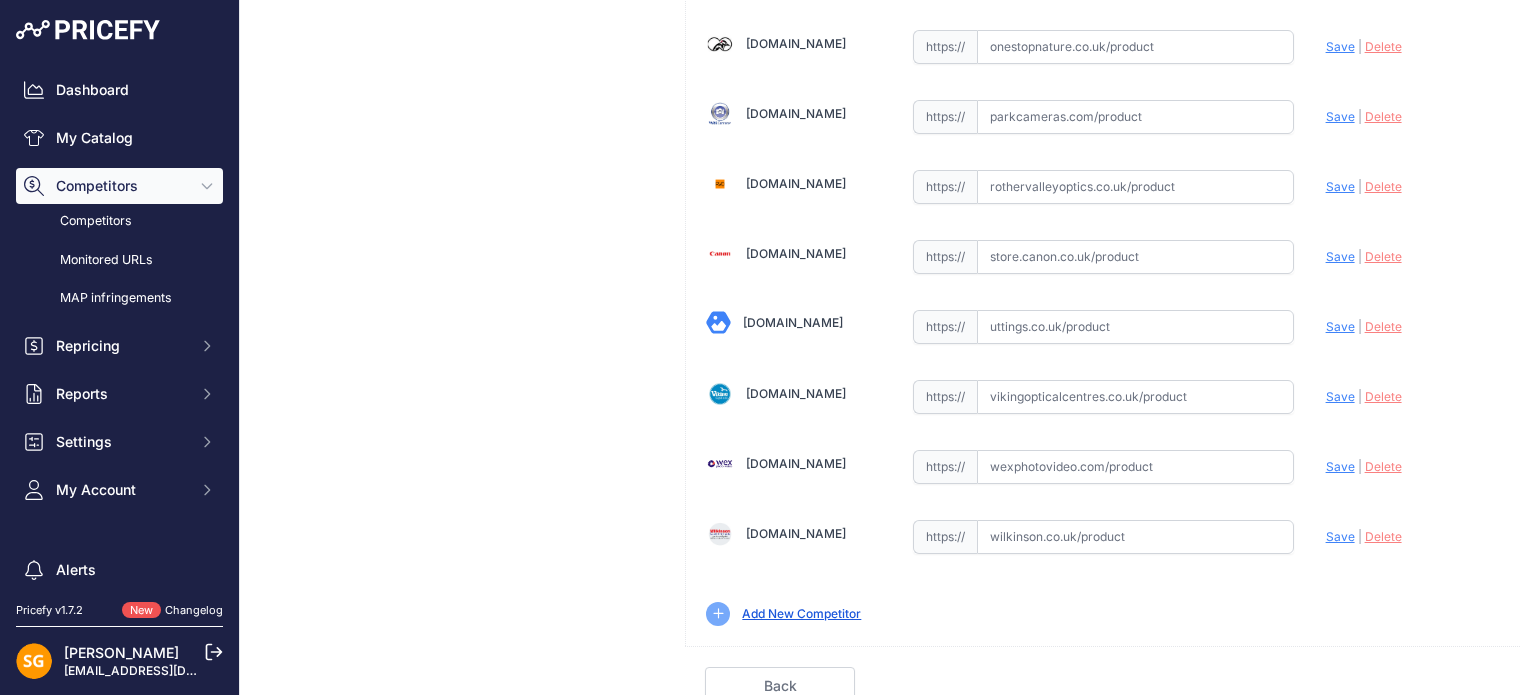 click at bounding box center (1135, 327) 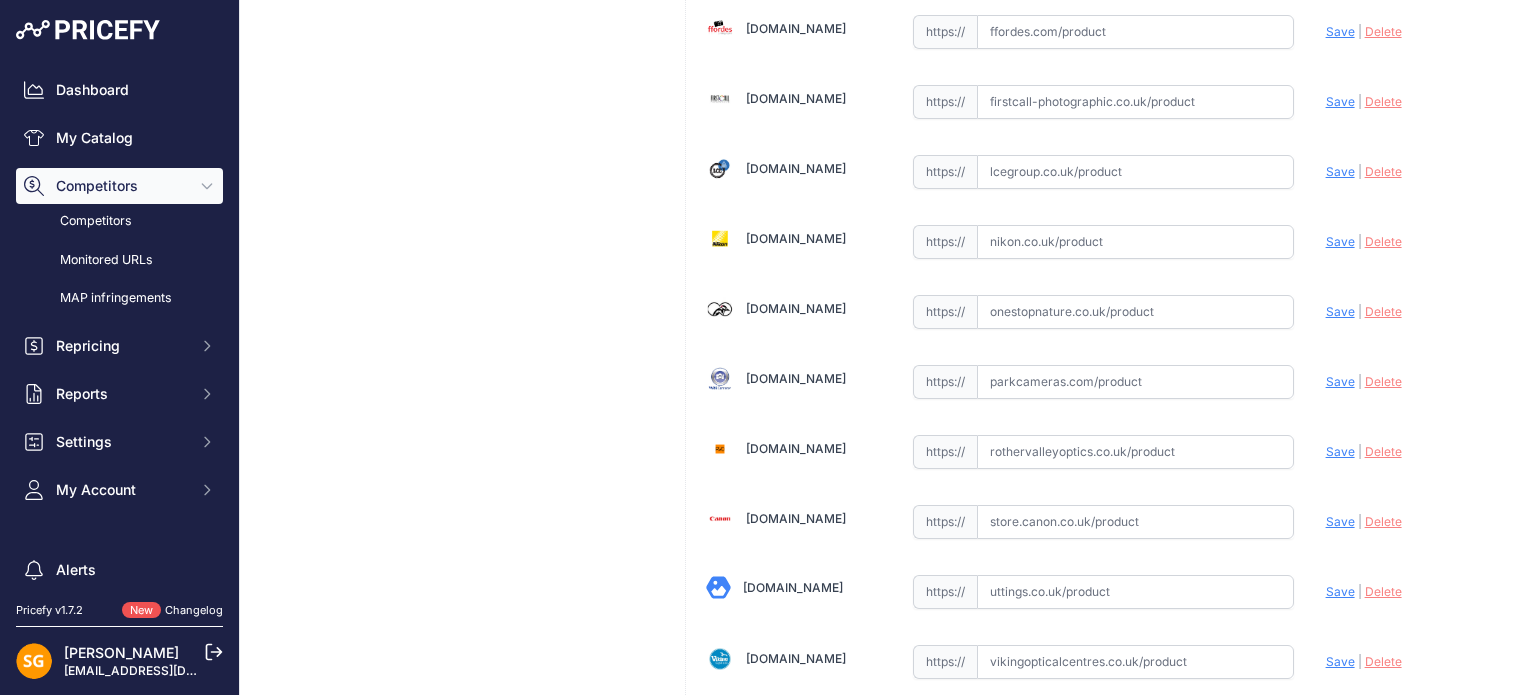 scroll, scrollTop: 721, scrollLeft: 0, axis: vertical 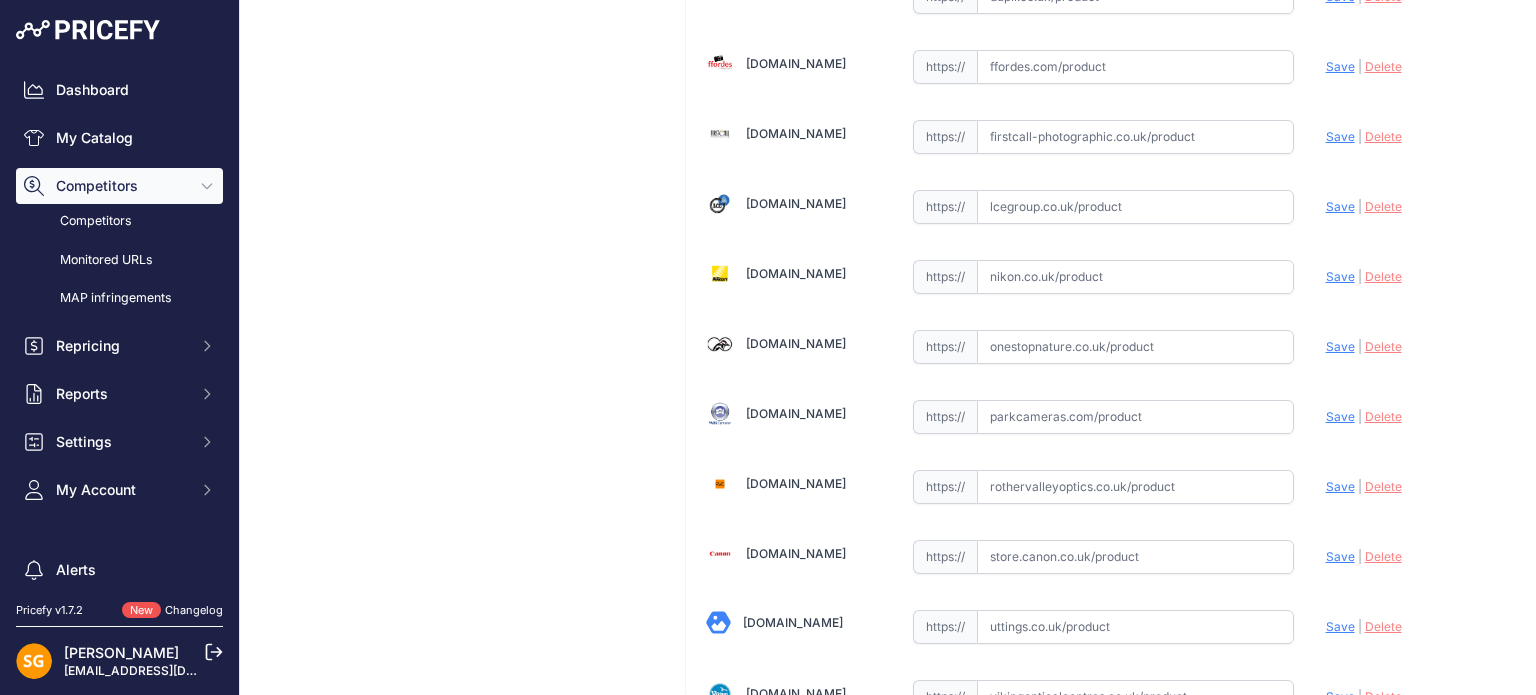 click at bounding box center [1135, 417] 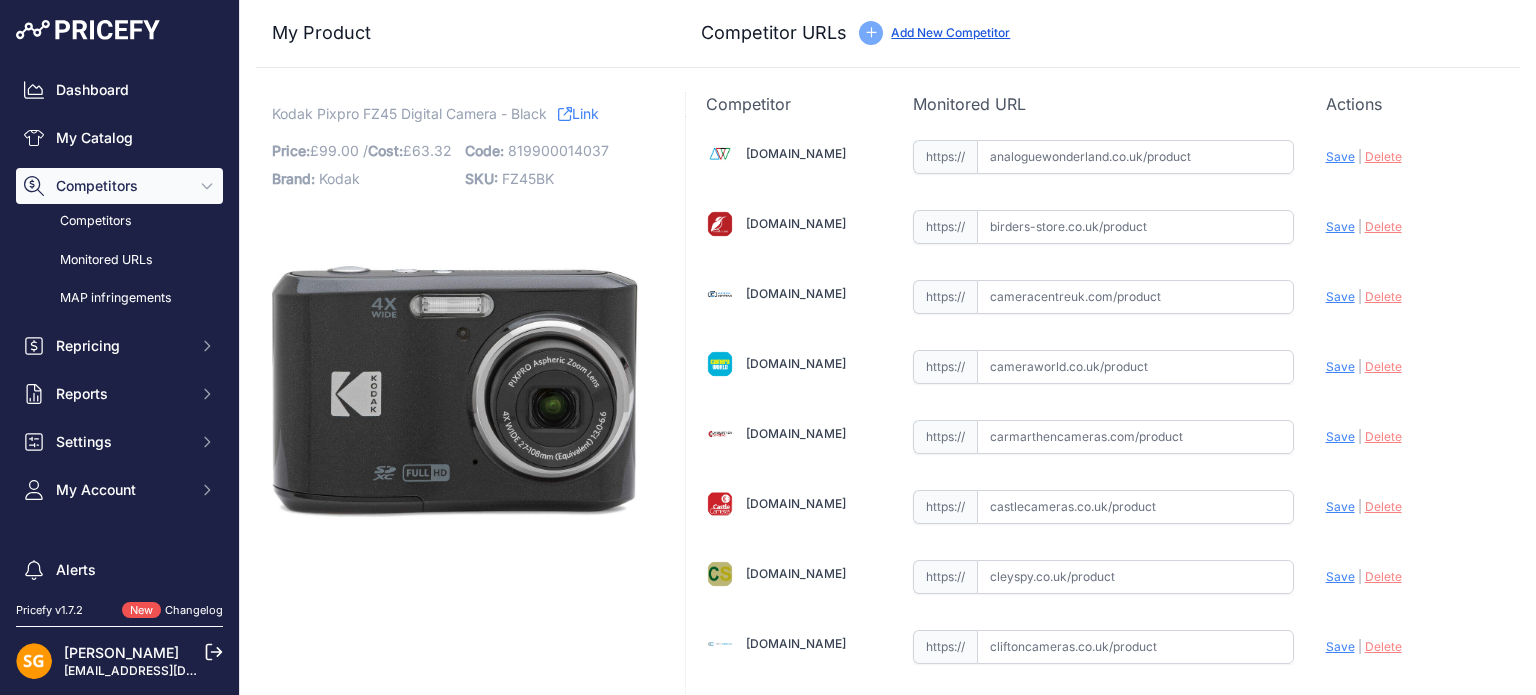 scroll, scrollTop: 0, scrollLeft: 0, axis: both 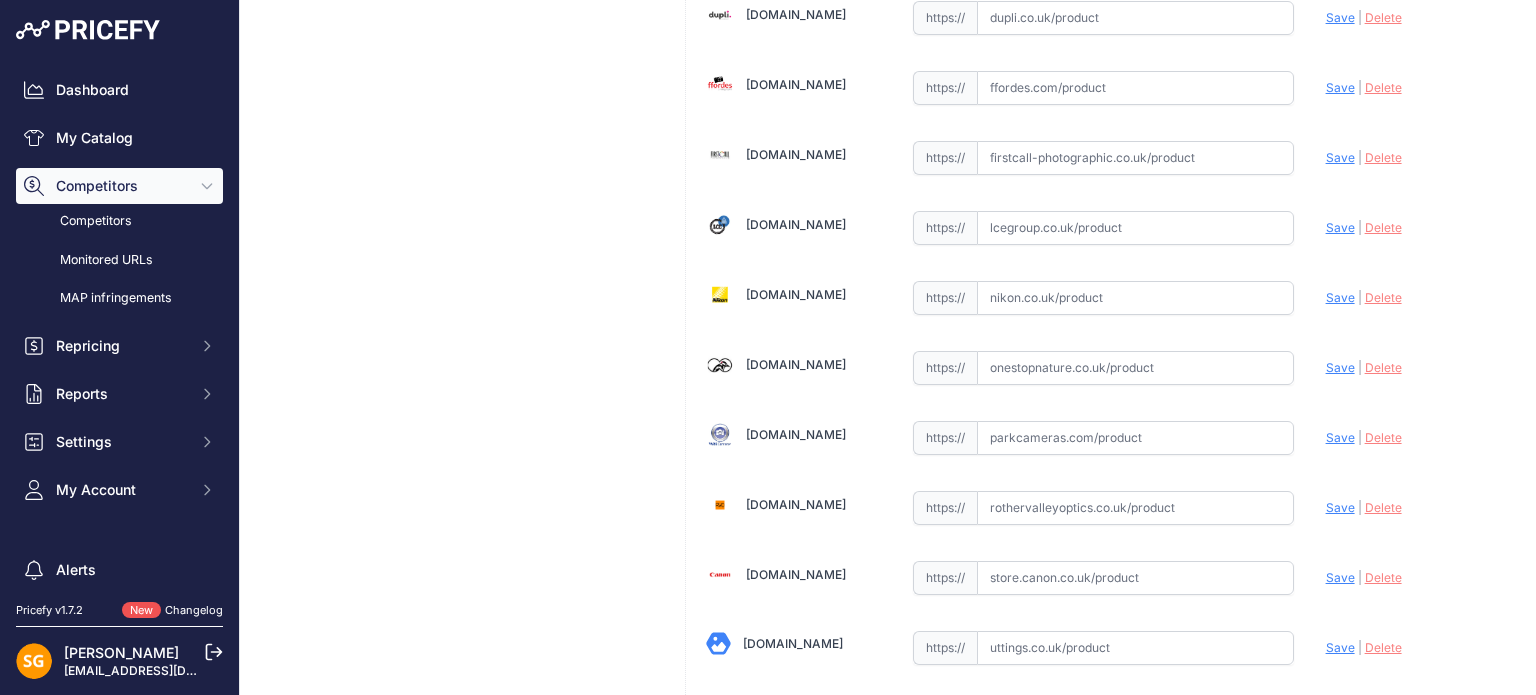 paste on "https://www.parkcameras.com/shop/kodak-pixpro-fz45-digital-camera-black_8440120b" 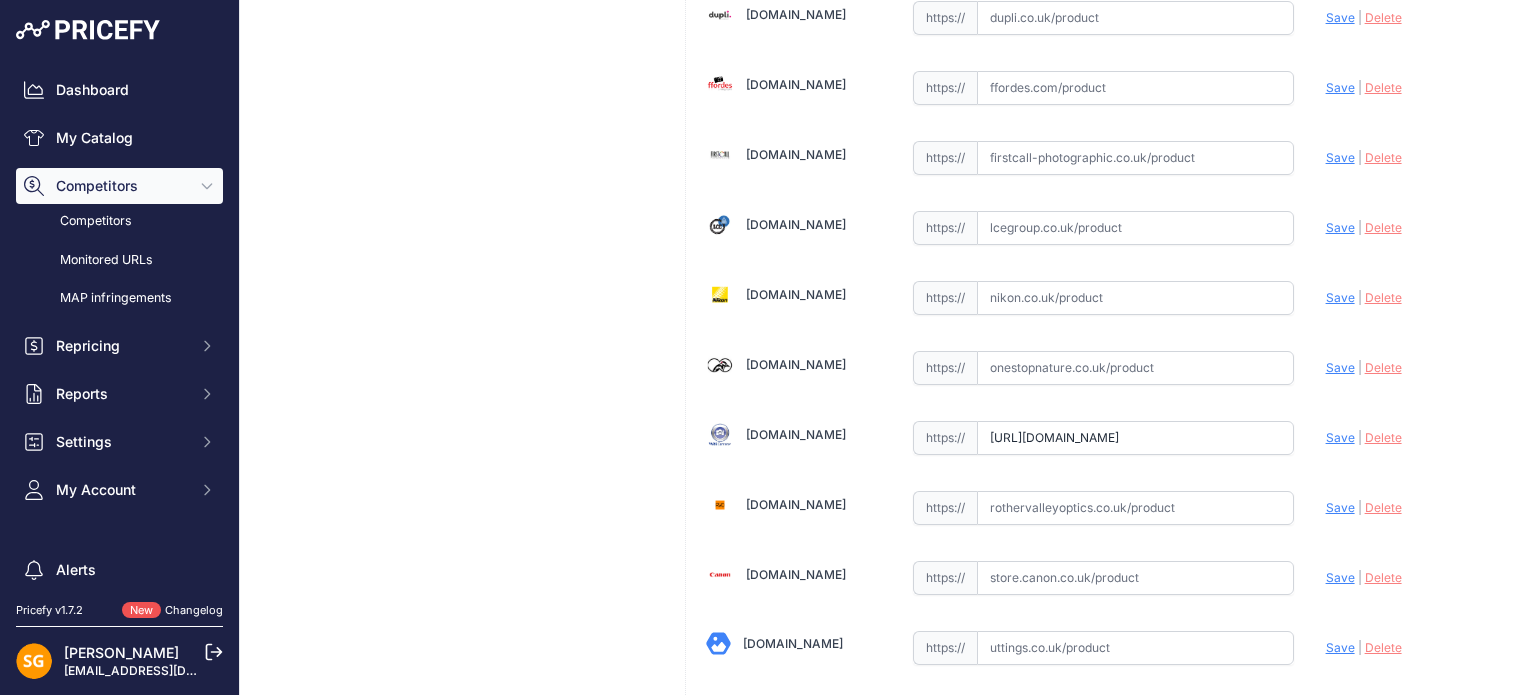 scroll, scrollTop: 0, scrollLeft: 219, axis: horizontal 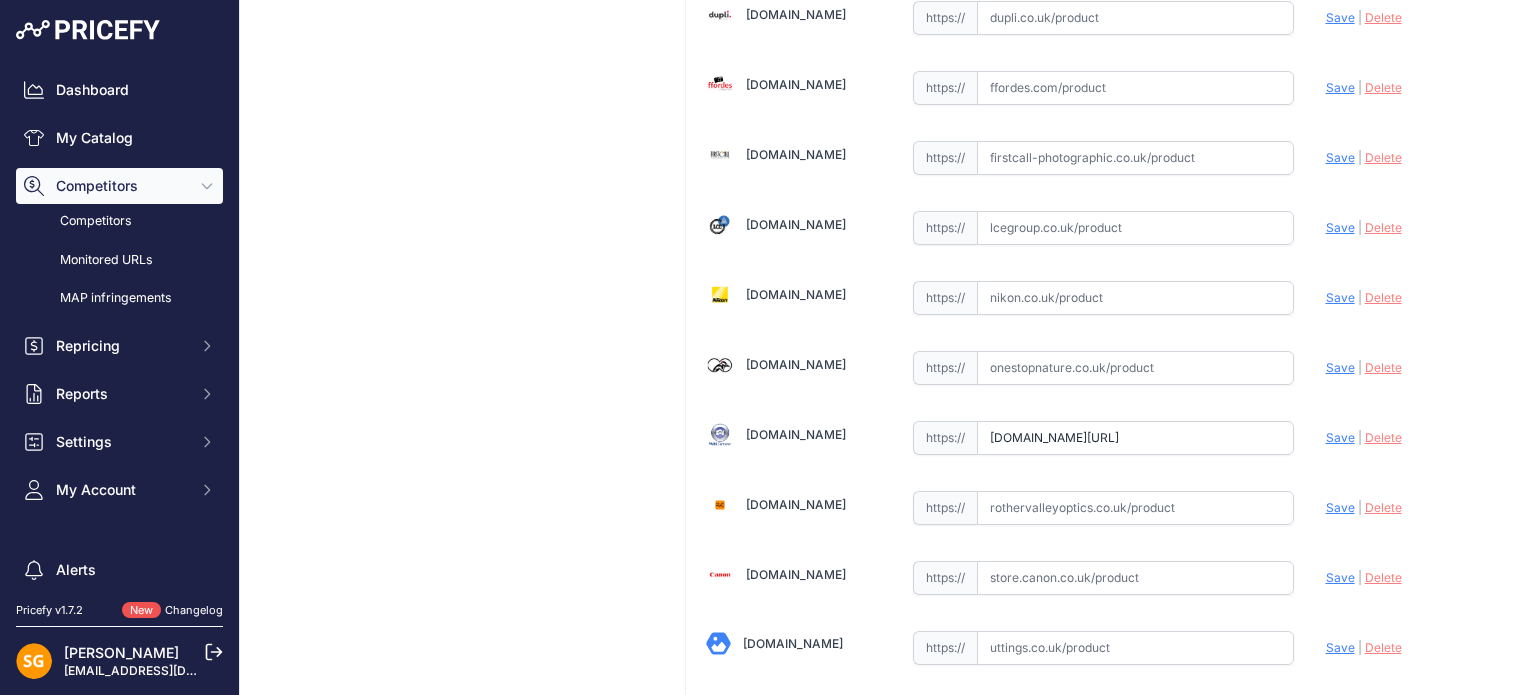 click on "https://" at bounding box center (945, 438) 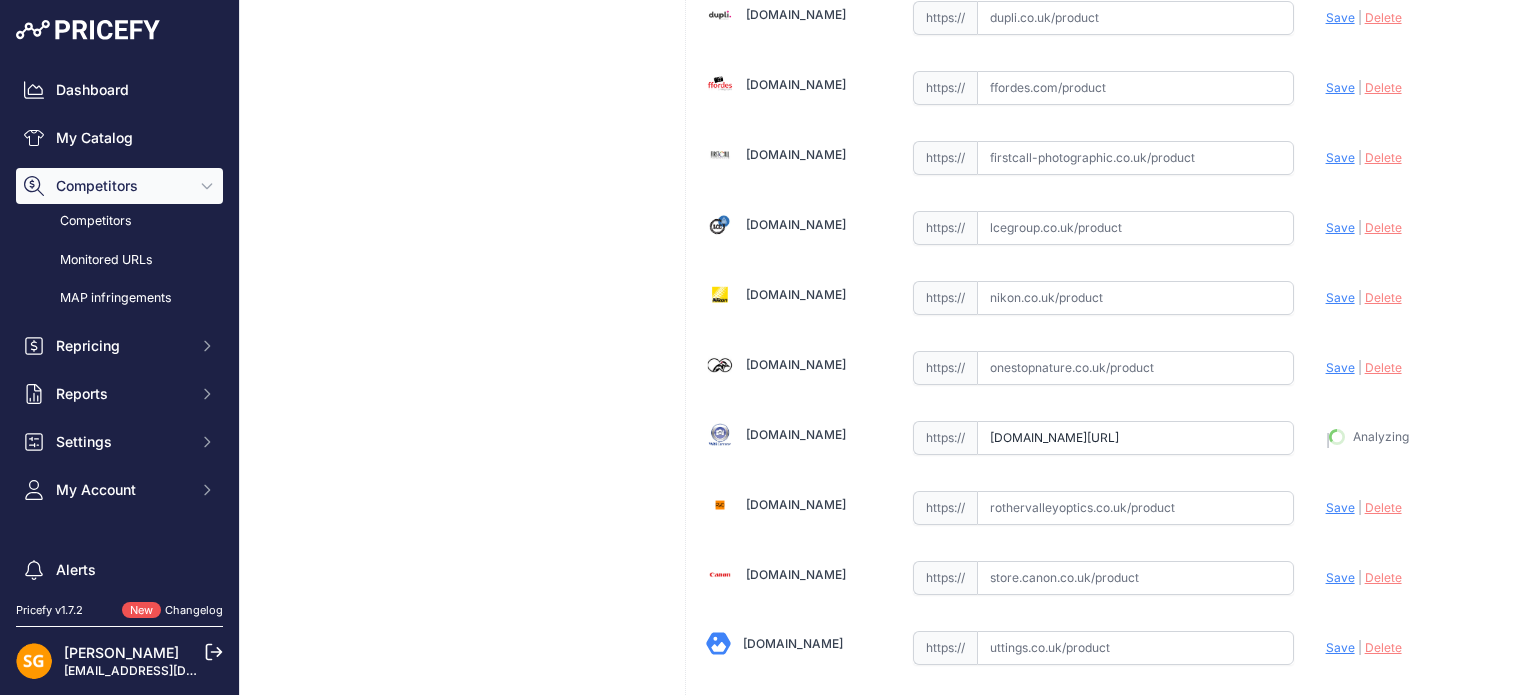type on "https://www.parkcameras.com/shop/kodak-pixpro-fz45-digital-camera-black_8440120b?prirule_jdsnikfkfjsd=7674" 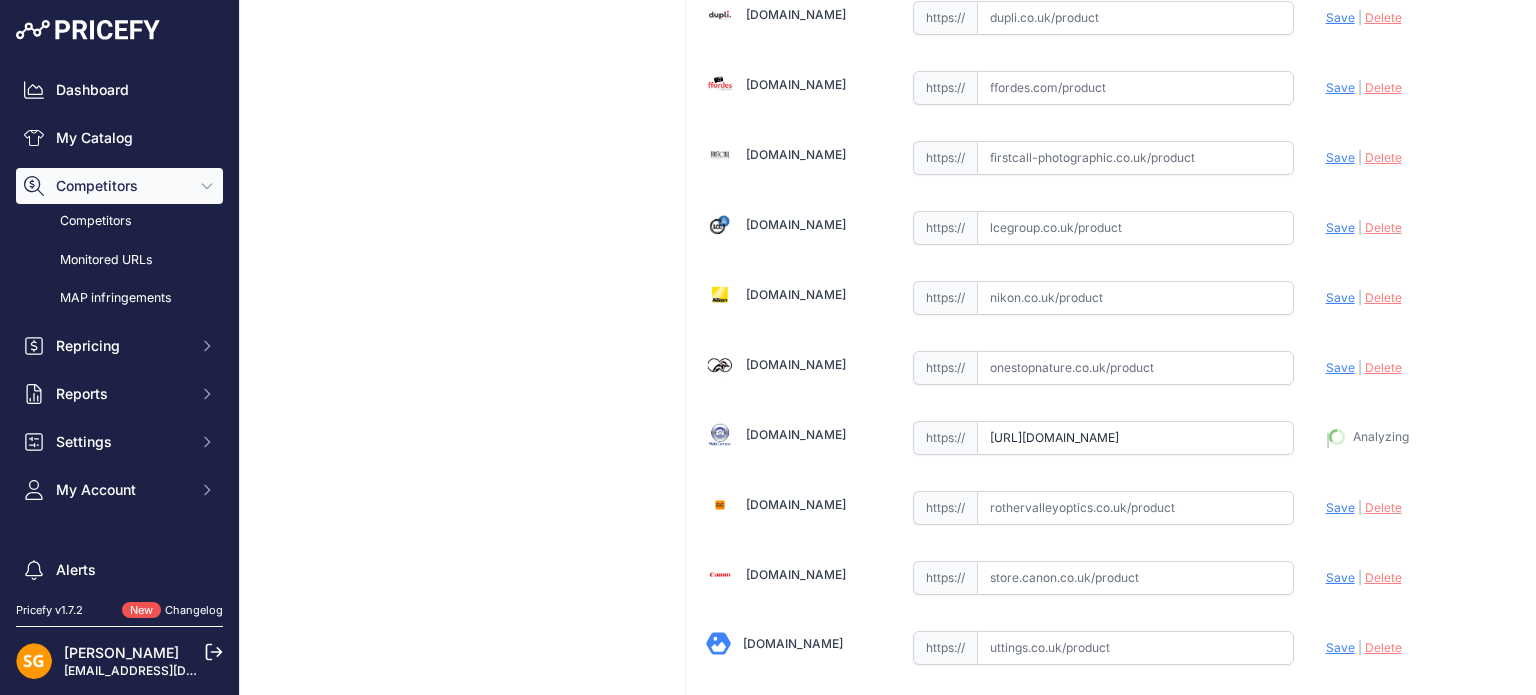 scroll, scrollTop: 744, scrollLeft: 0, axis: vertical 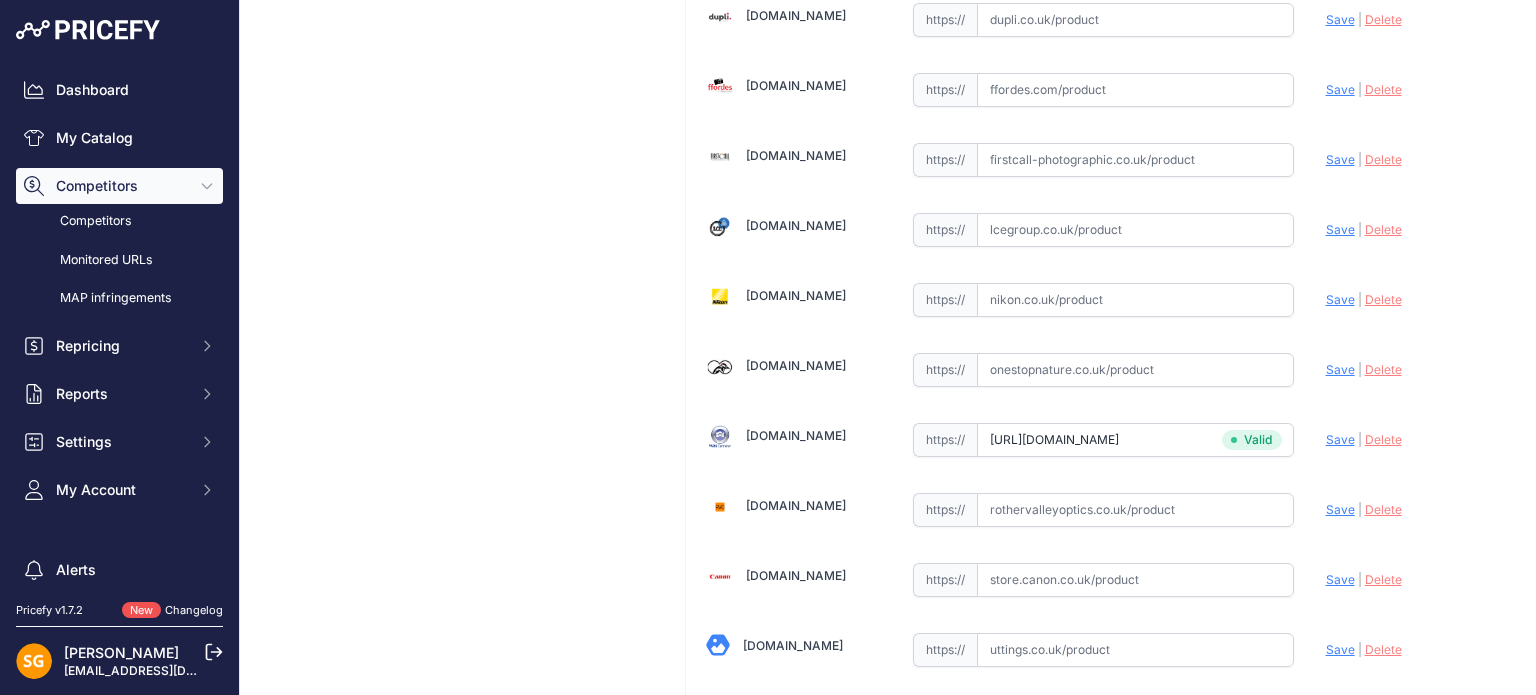 click on "Save" at bounding box center [1340, 369] 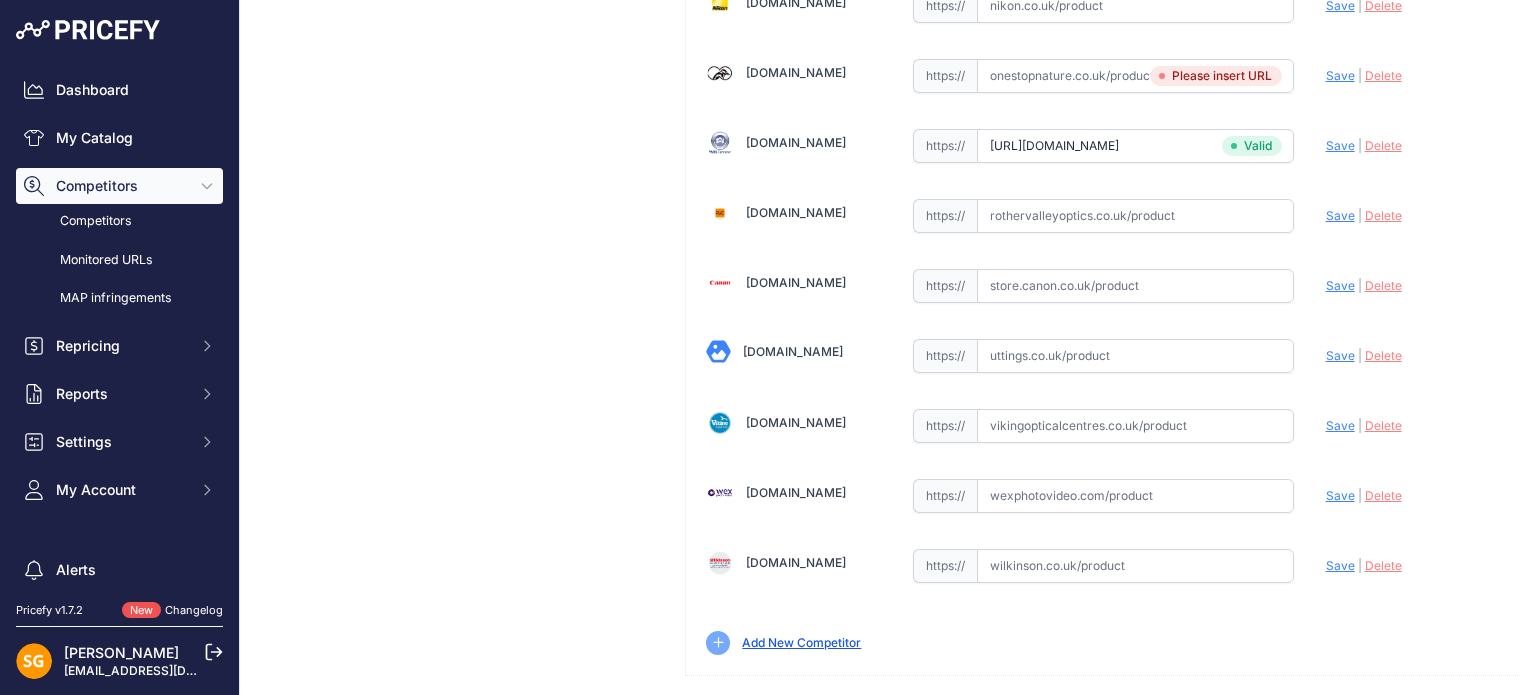 scroll, scrollTop: 1021, scrollLeft: 0, axis: vertical 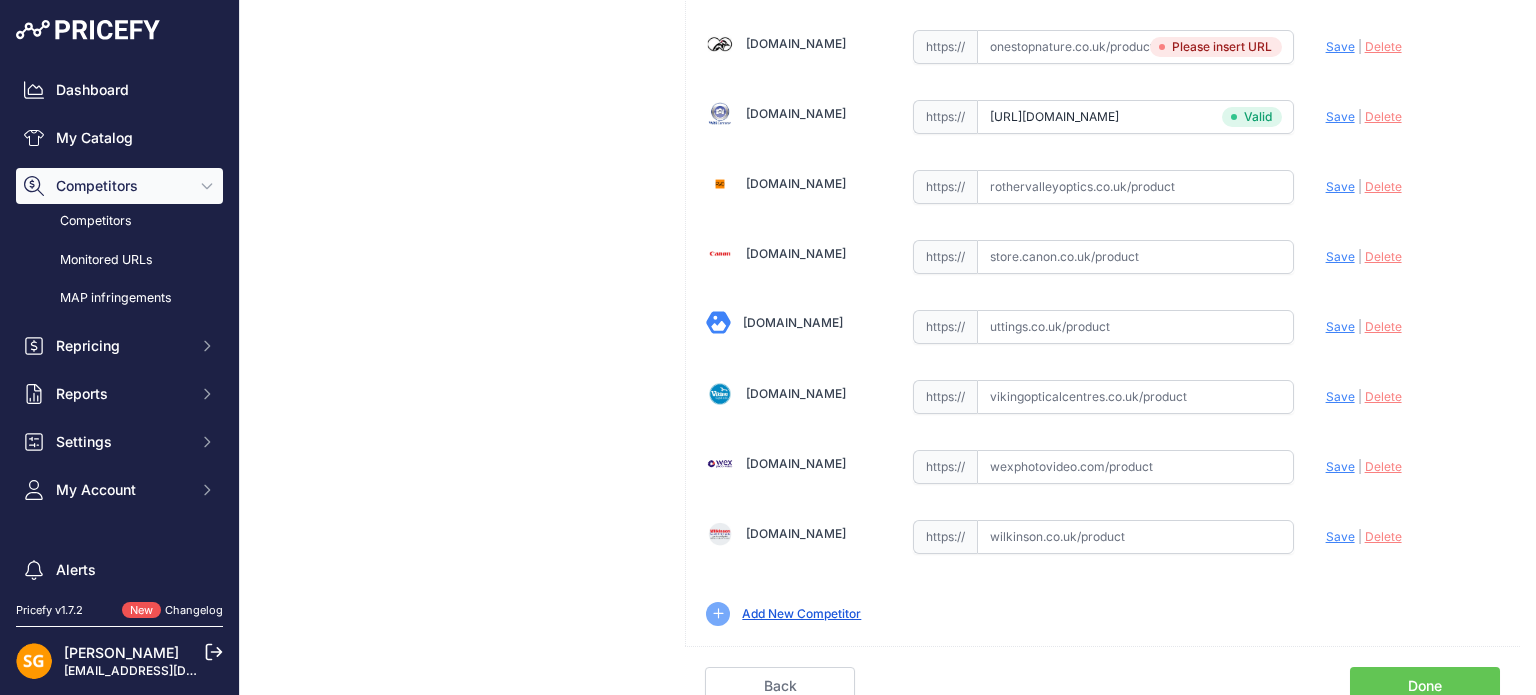 click on "Add New Competitor" at bounding box center (1103, 606) 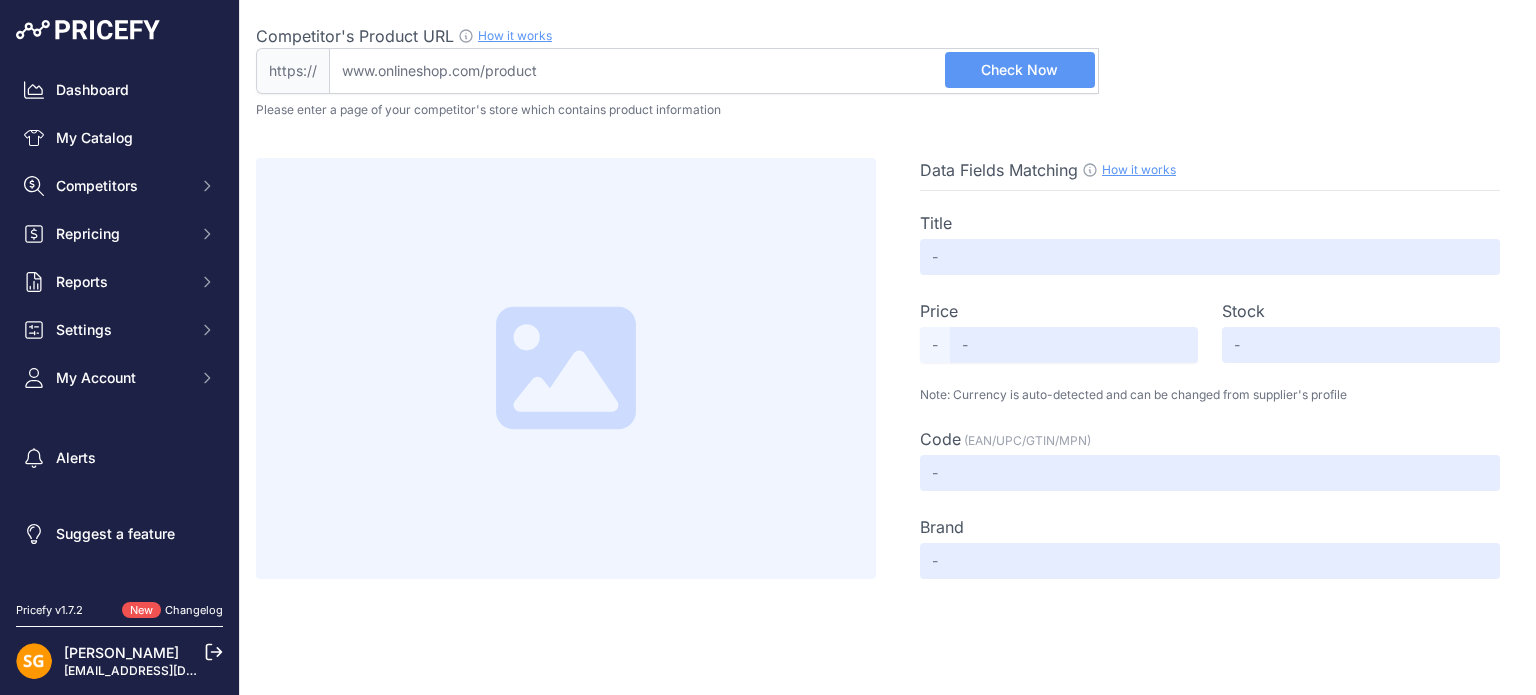 scroll, scrollTop: 0, scrollLeft: 0, axis: both 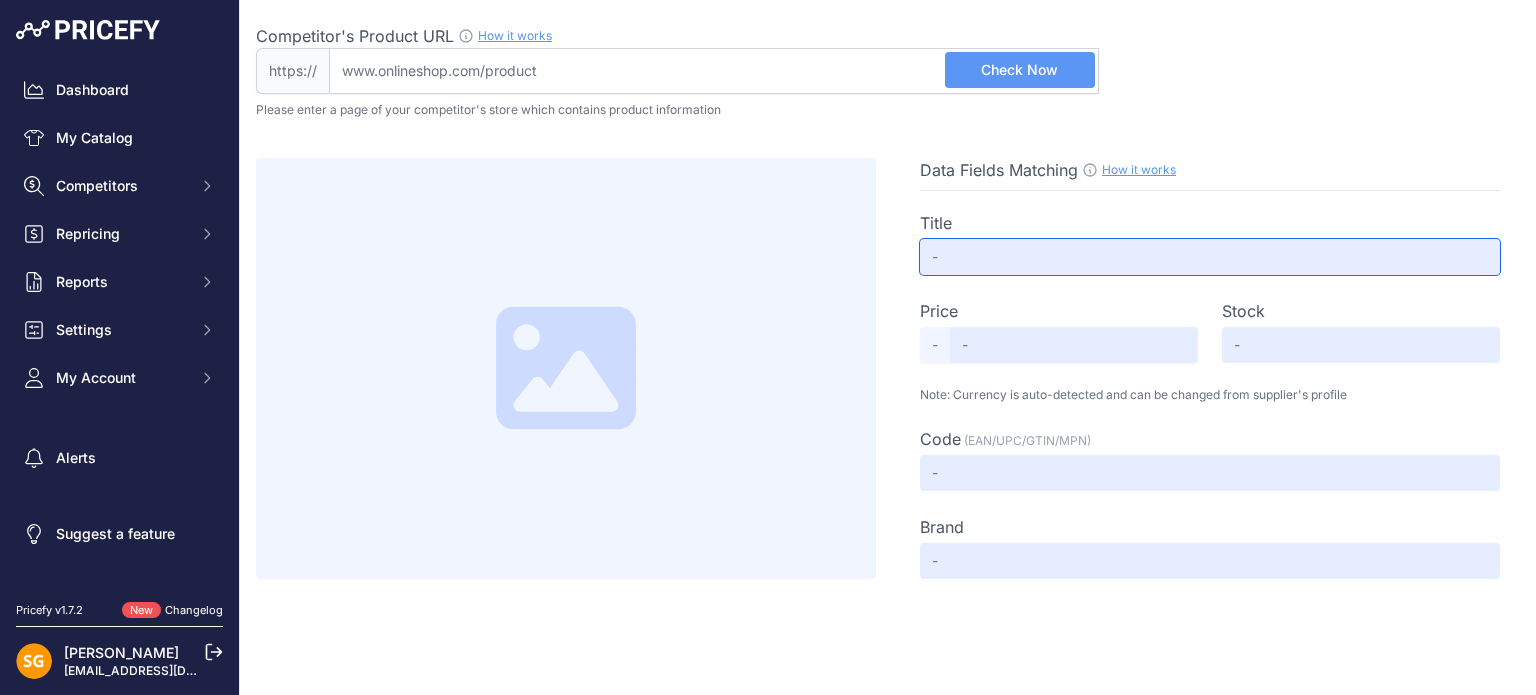 click at bounding box center (1210, 257) 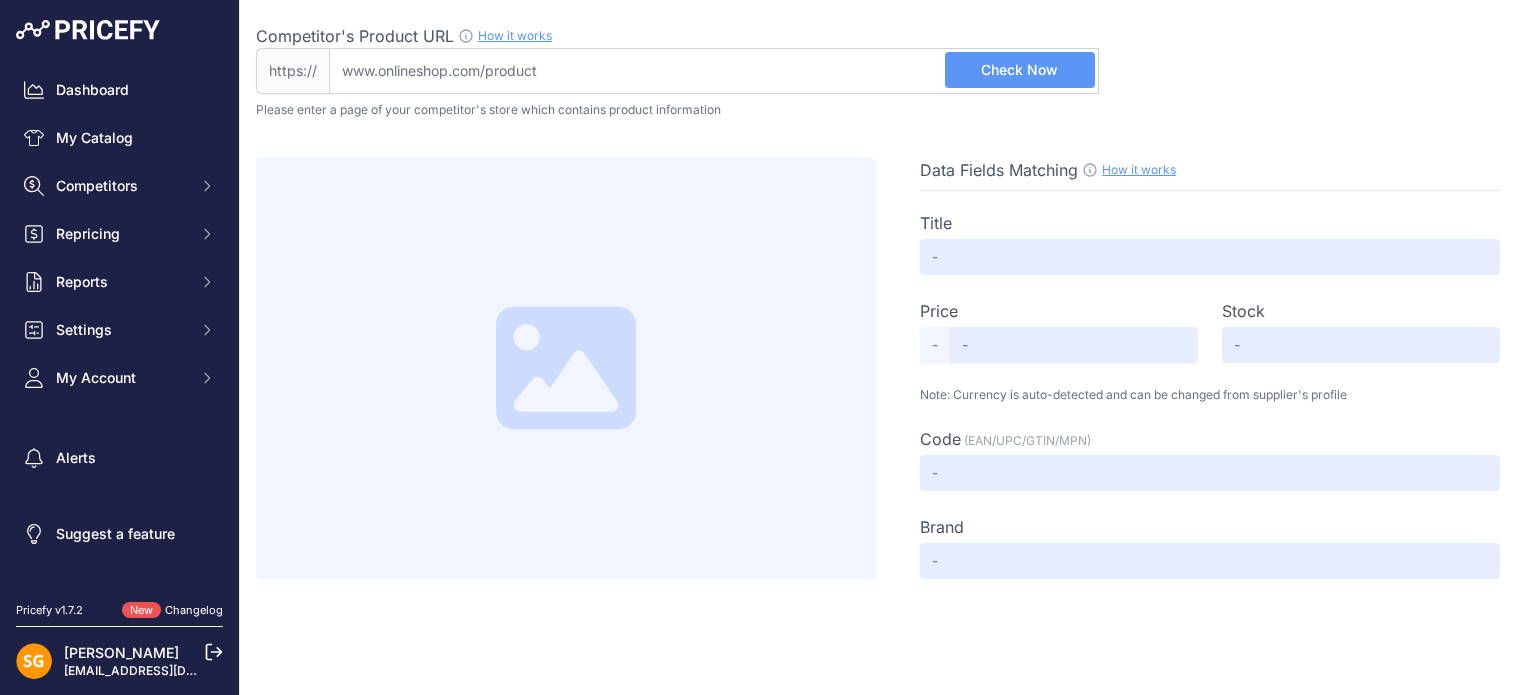 click on "Competitor's Product URL
How it works
In order to create your competitor's extraction profile we need to analyze one of his catalog URLs" at bounding box center (714, 71) 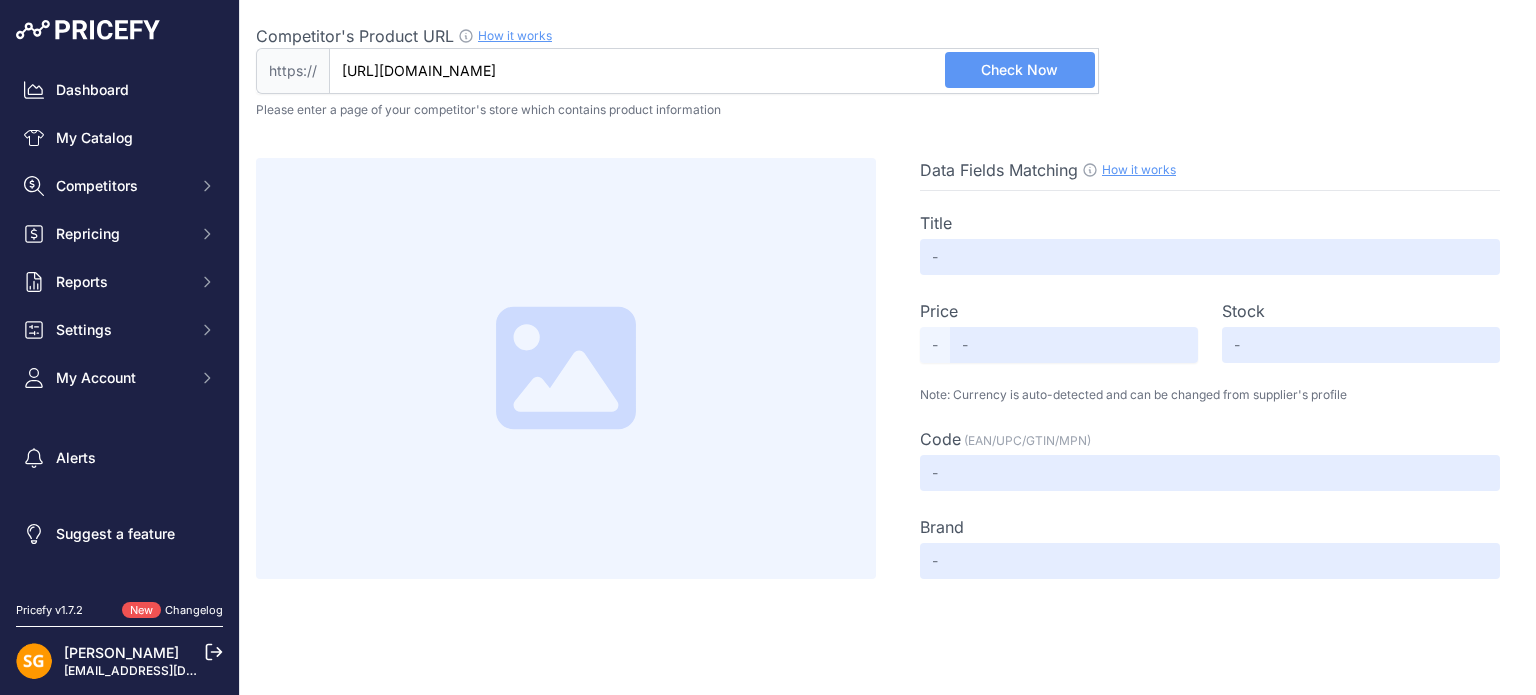 type on "www.jessops.com/p/kodak/pixpro-fz45-digital-camera-in-black-205039" 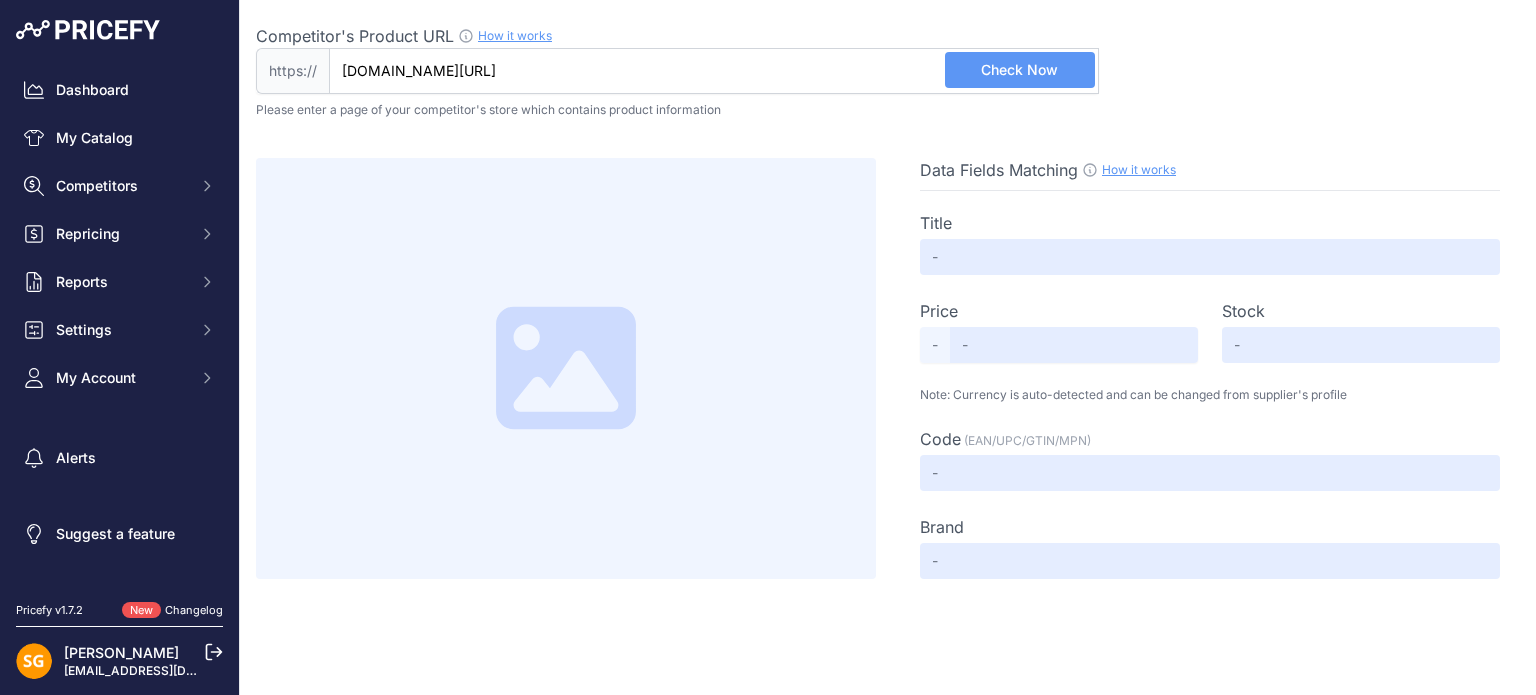 click on "Check Now" at bounding box center [1019, 70] 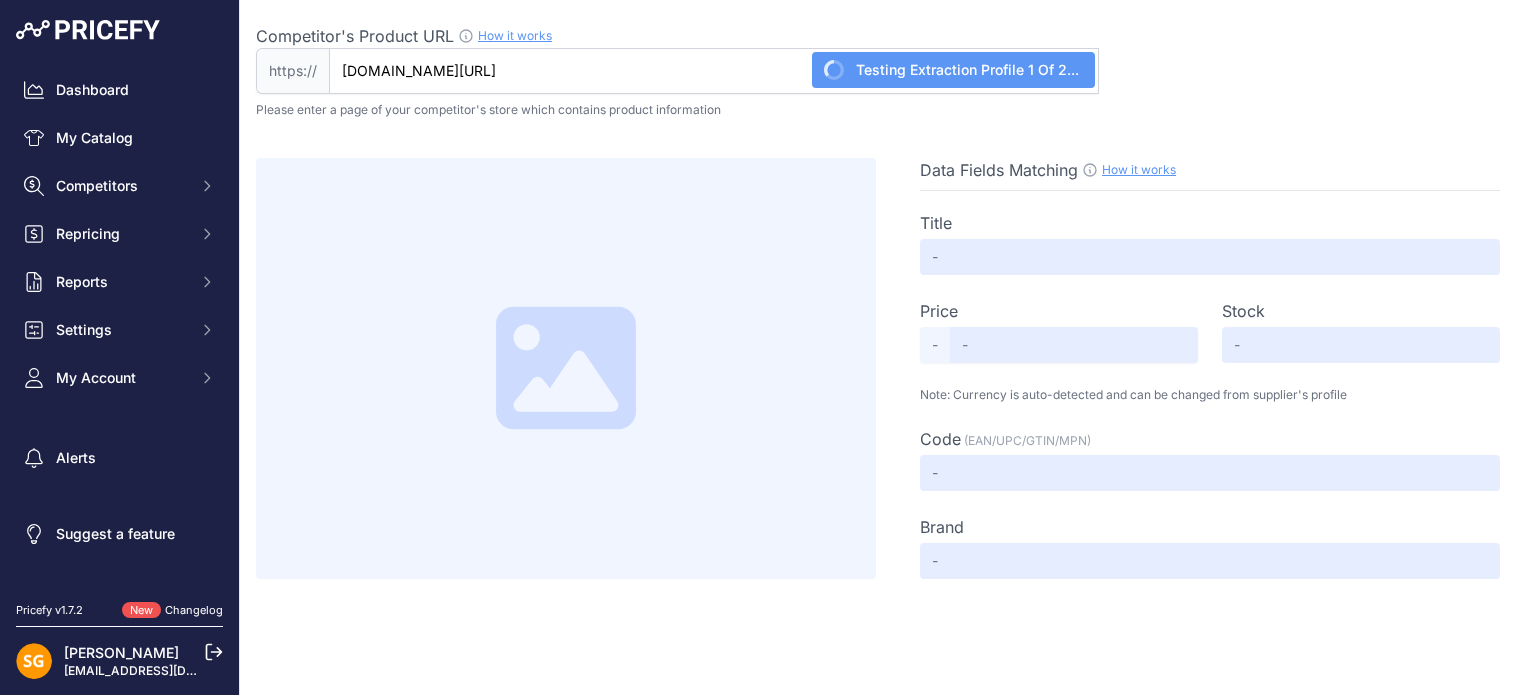 type on "Kodak Pixpro FZ45 Digital Camera in Black" 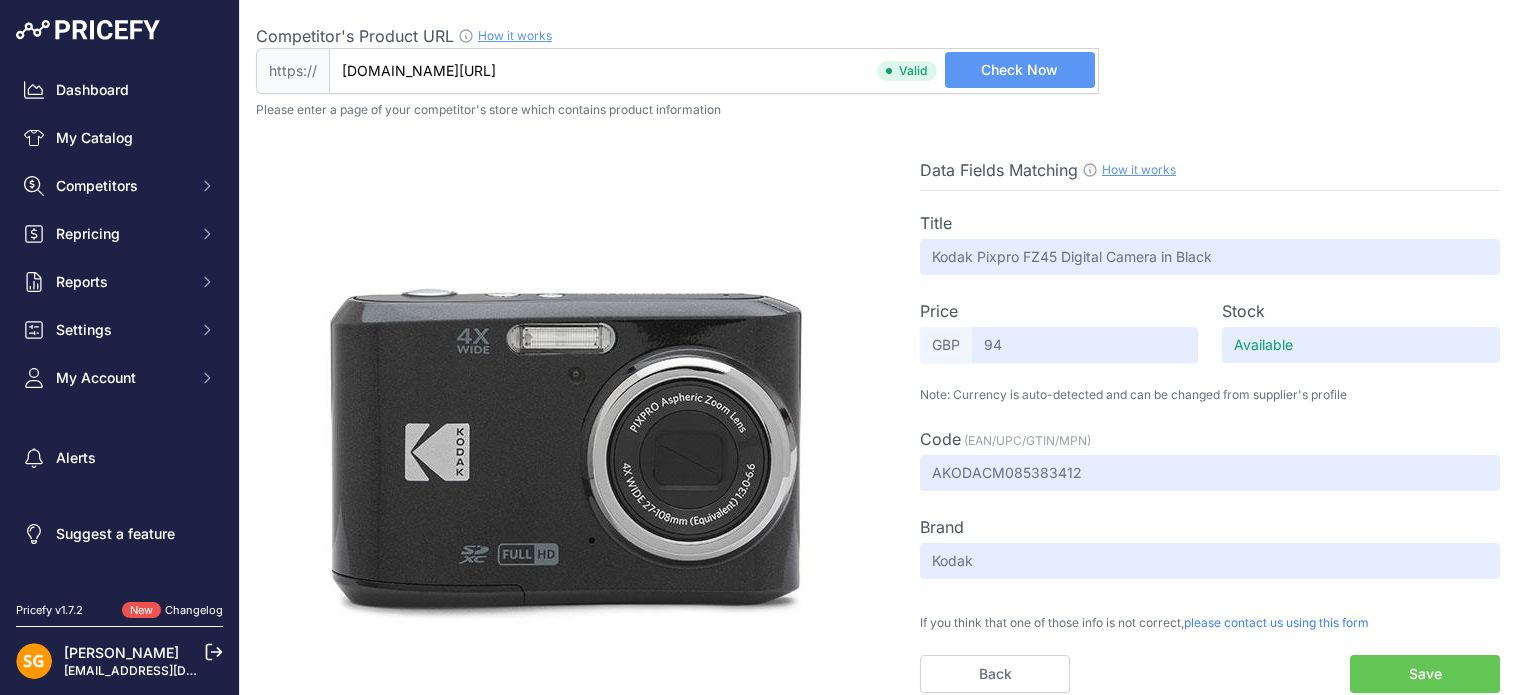 click on "Save" at bounding box center (1425, 674) 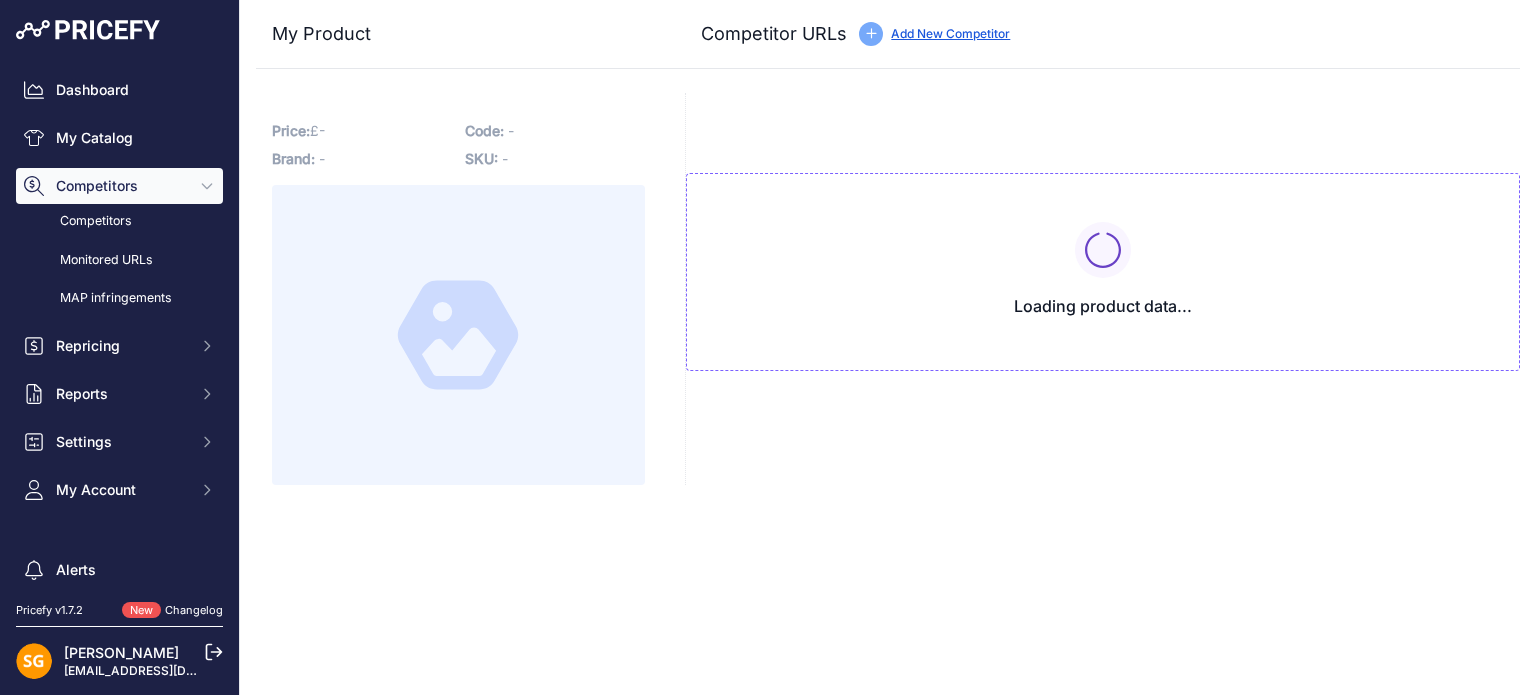 scroll, scrollTop: 0, scrollLeft: 0, axis: both 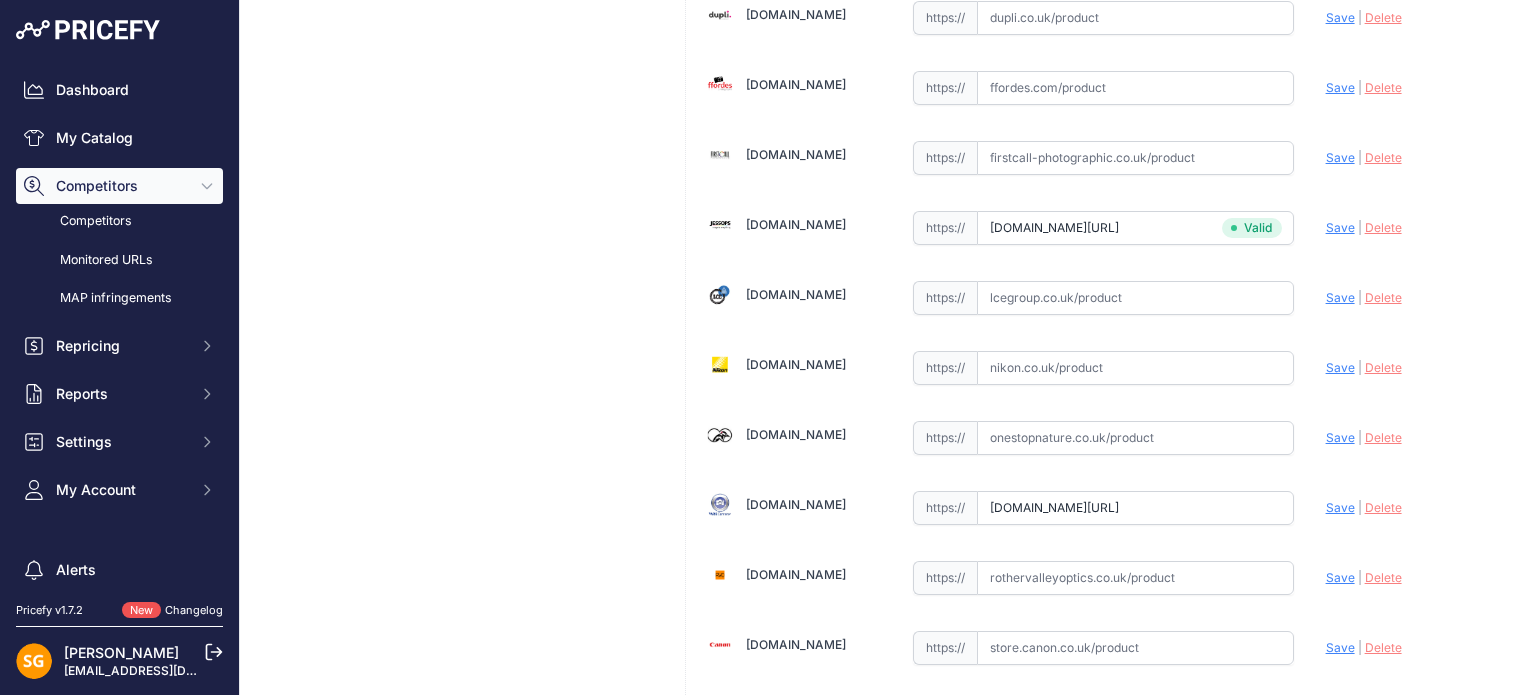 click on "Save" at bounding box center [1340, 227] 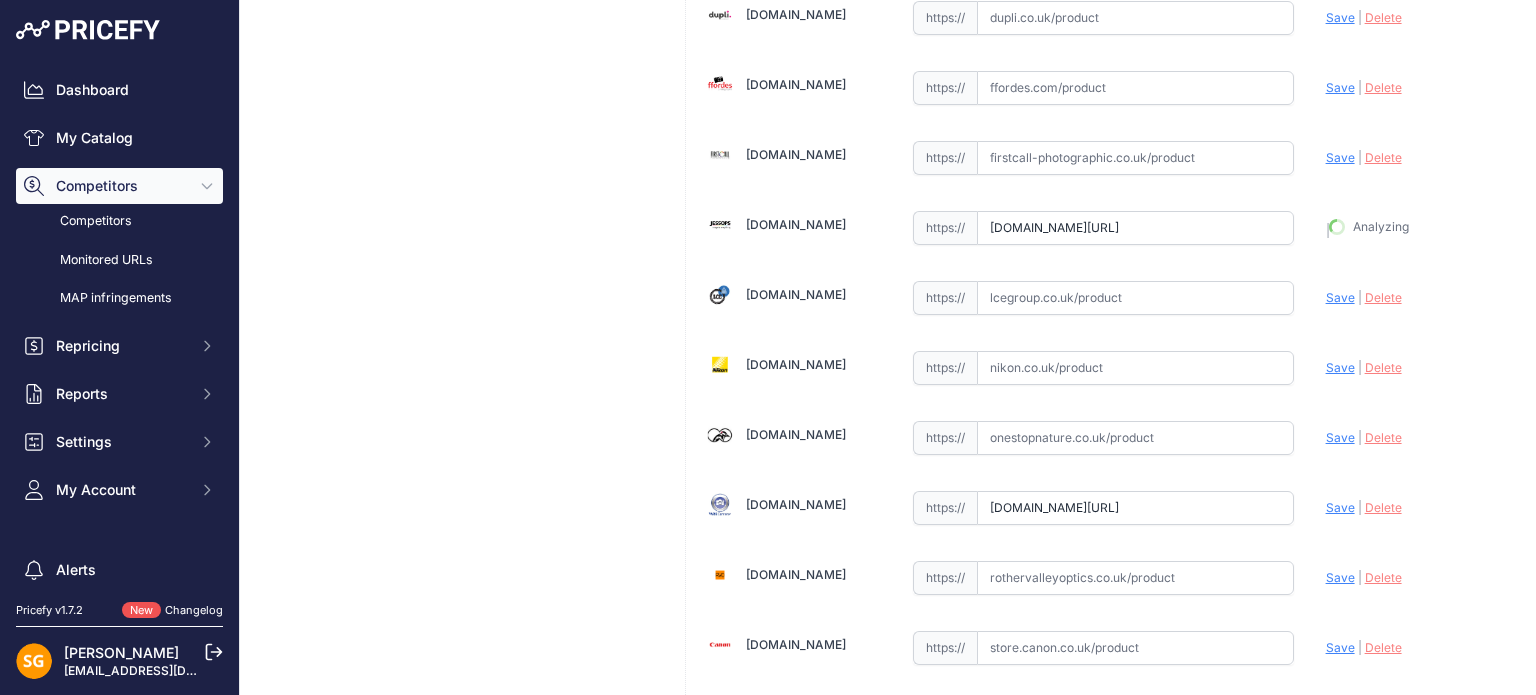 type on "[URL][DOMAIN_NAME]" 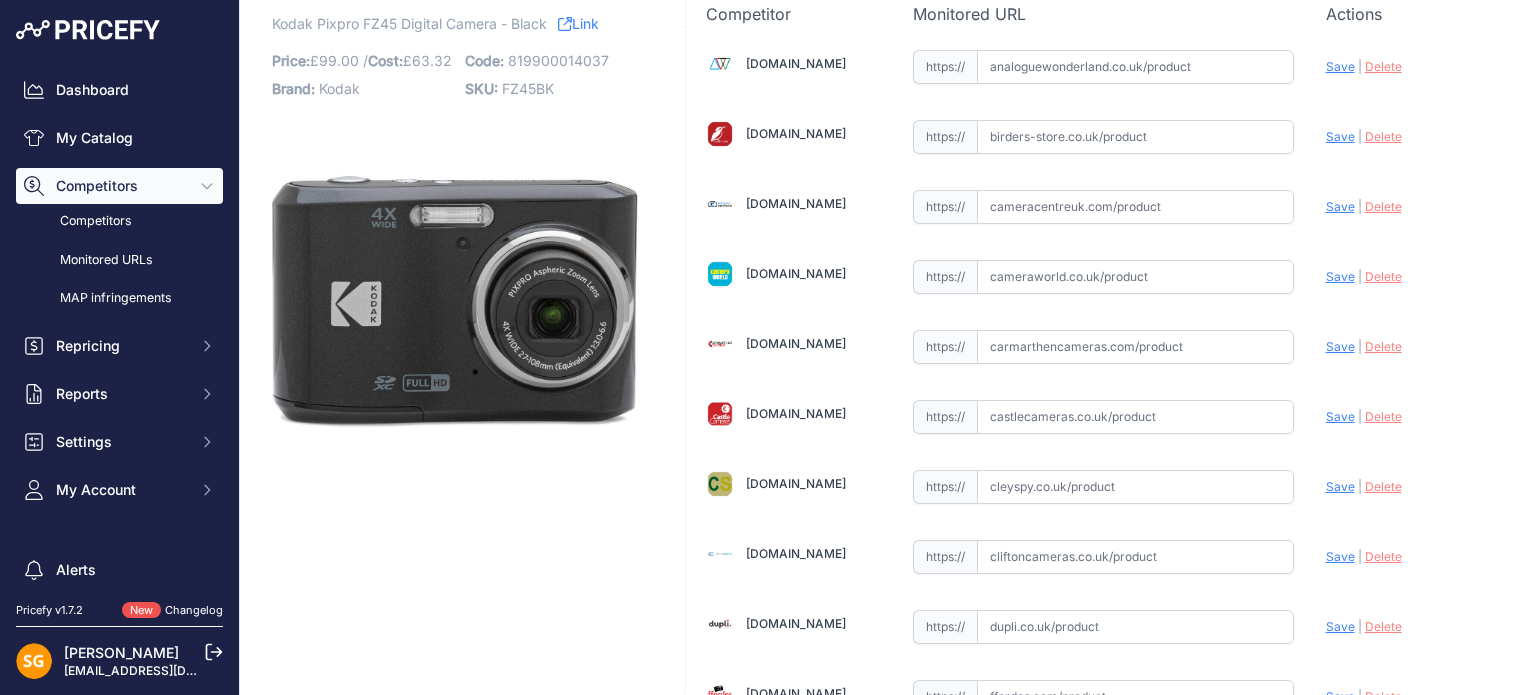 scroll, scrollTop: 0, scrollLeft: 0, axis: both 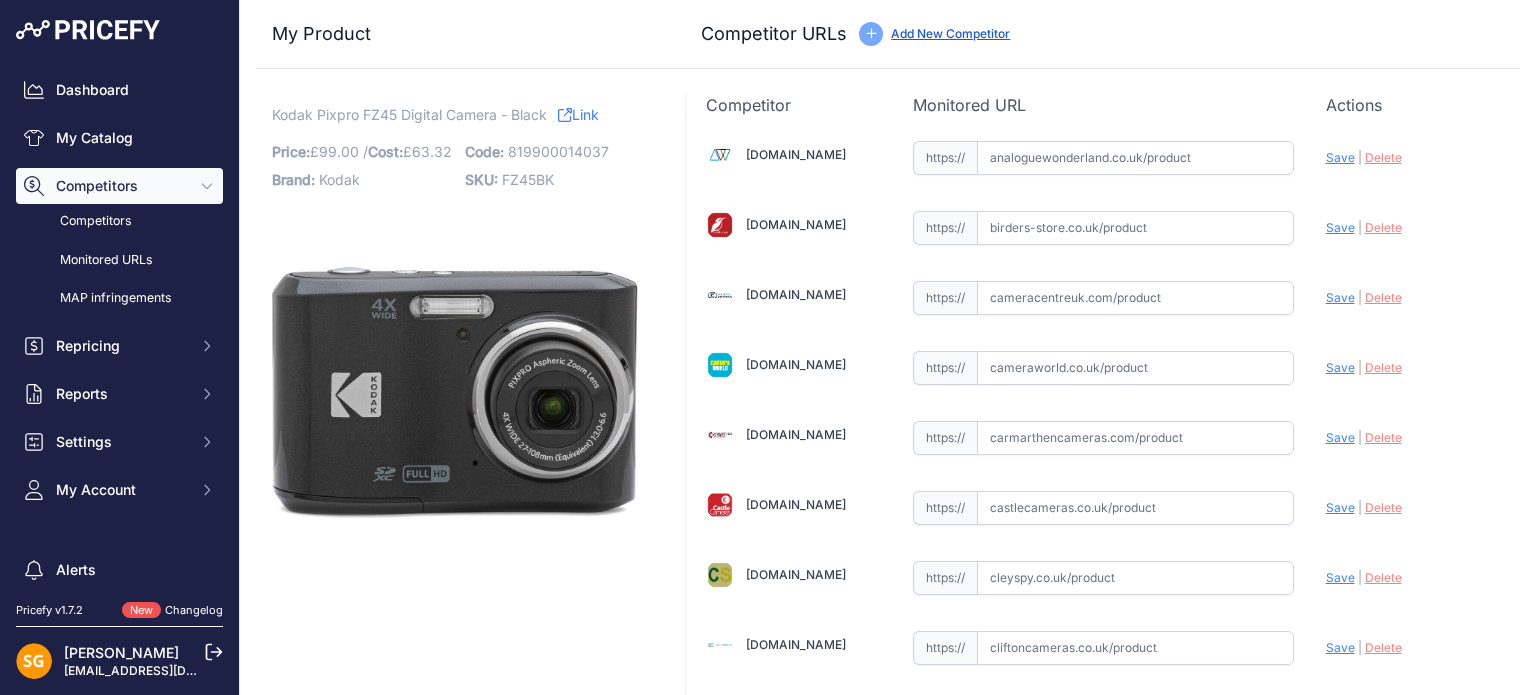 click on "Add New Competitor" at bounding box center (950, 33) 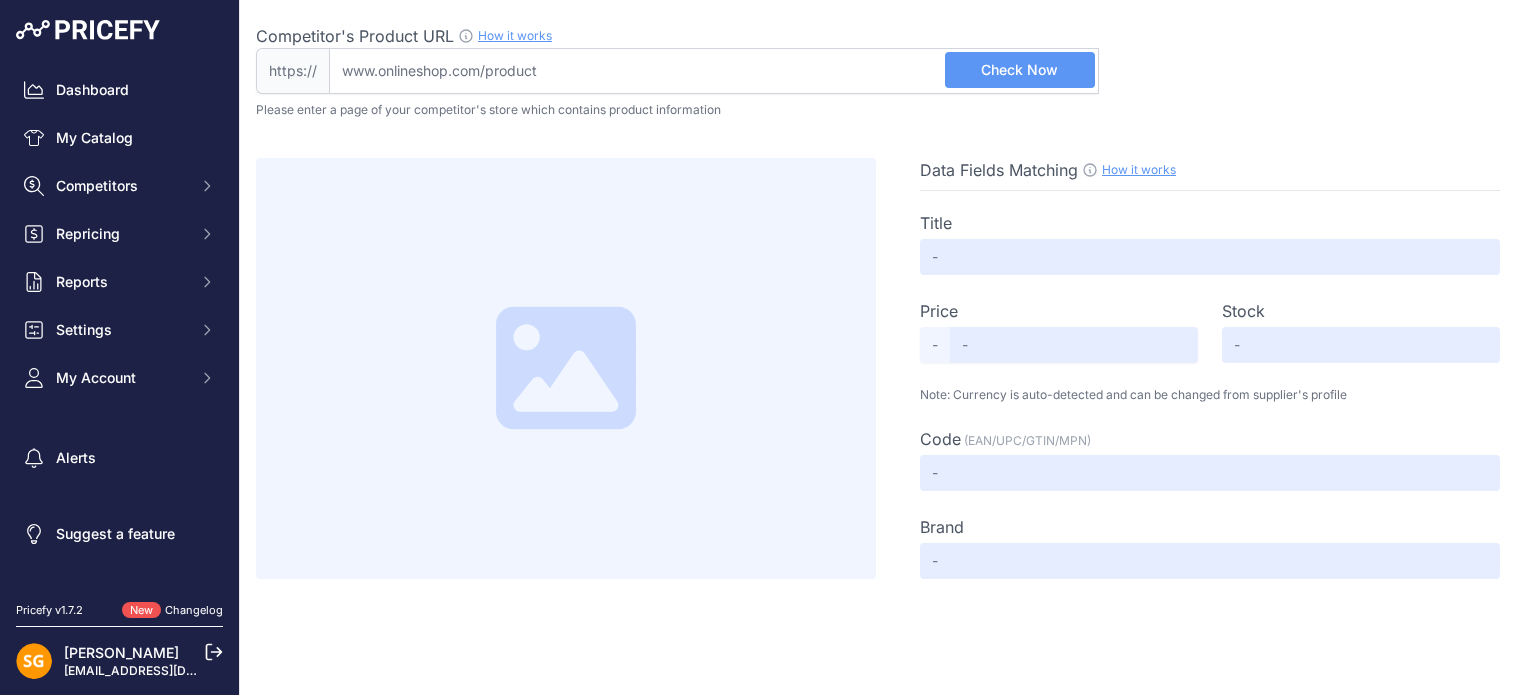 scroll, scrollTop: 0, scrollLeft: 0, axis: both 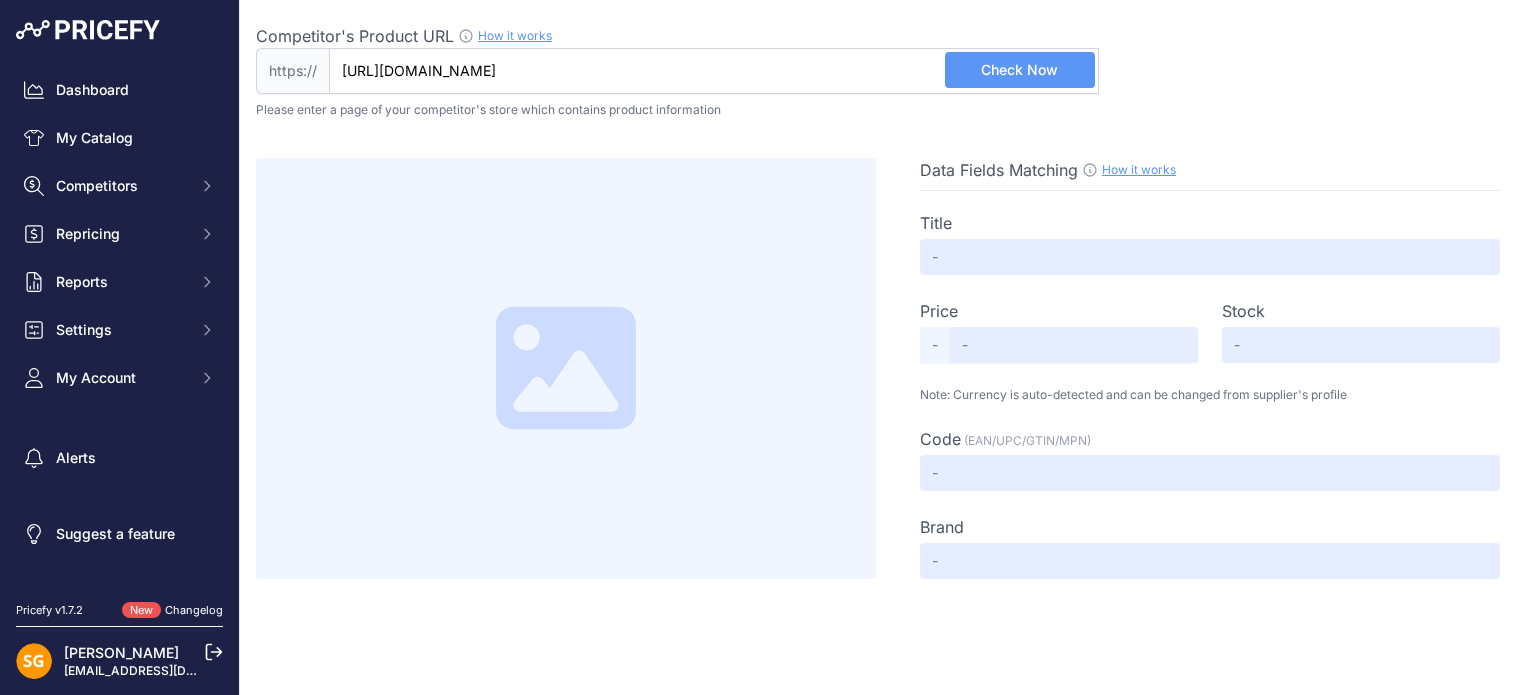type on "[DOMAIN_NAME][URL]" 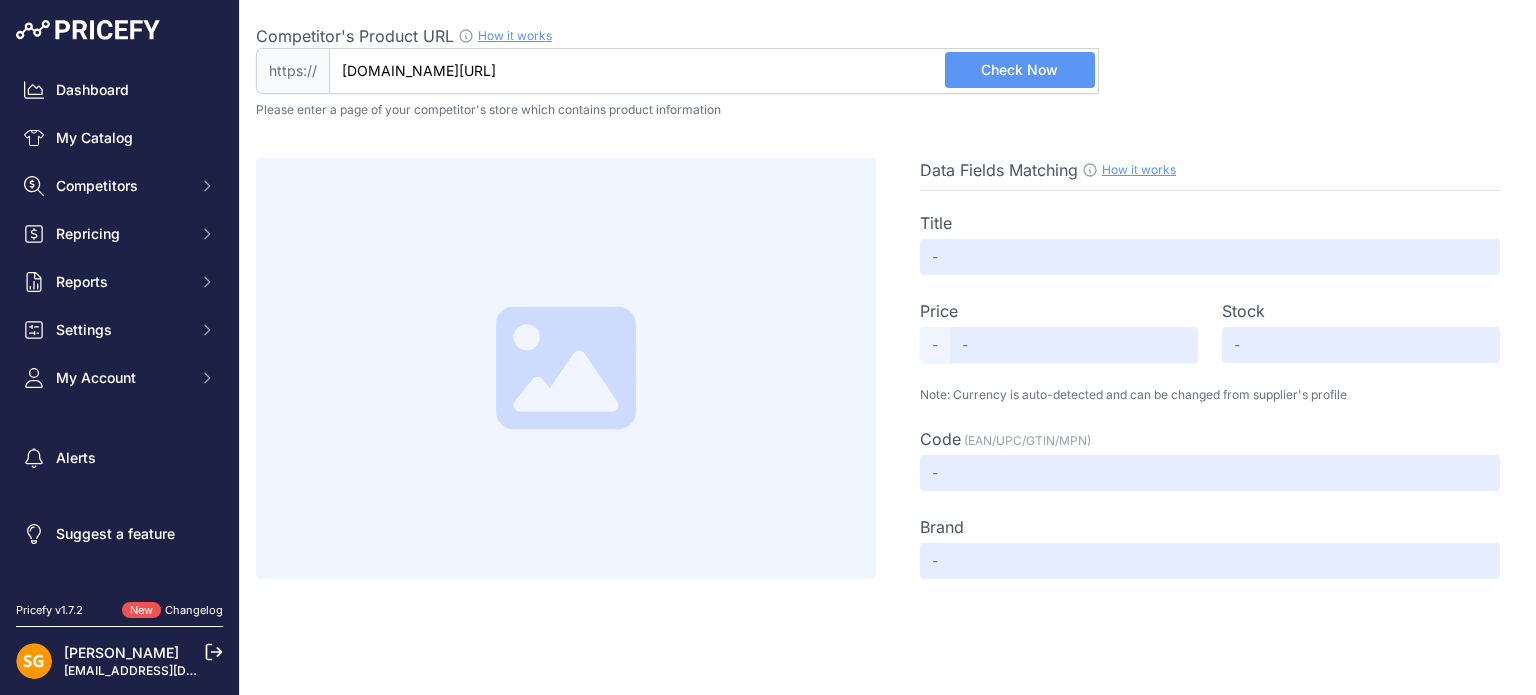 click on "Check Now" at bounding box center [1019, 70] 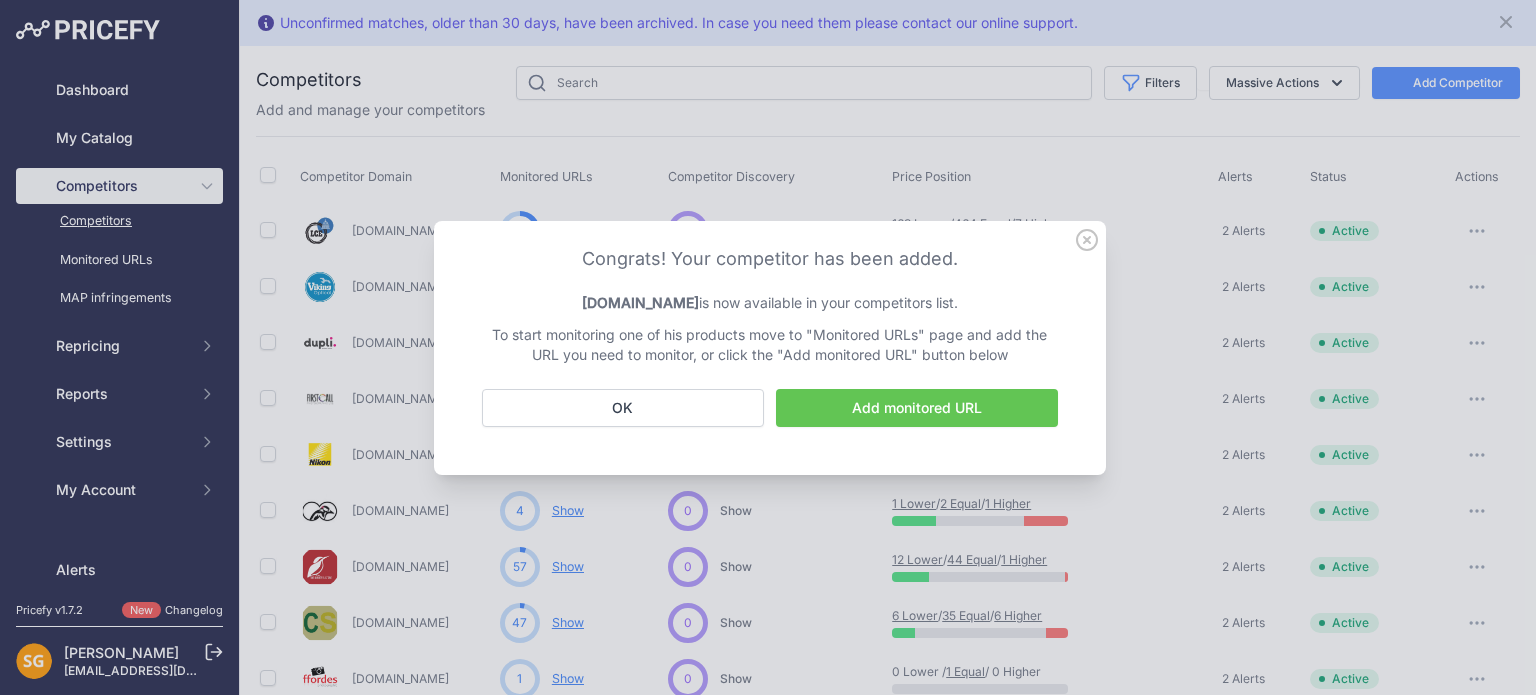 scroll, scrollTop: 0, scrollLeft: 0, axis: both 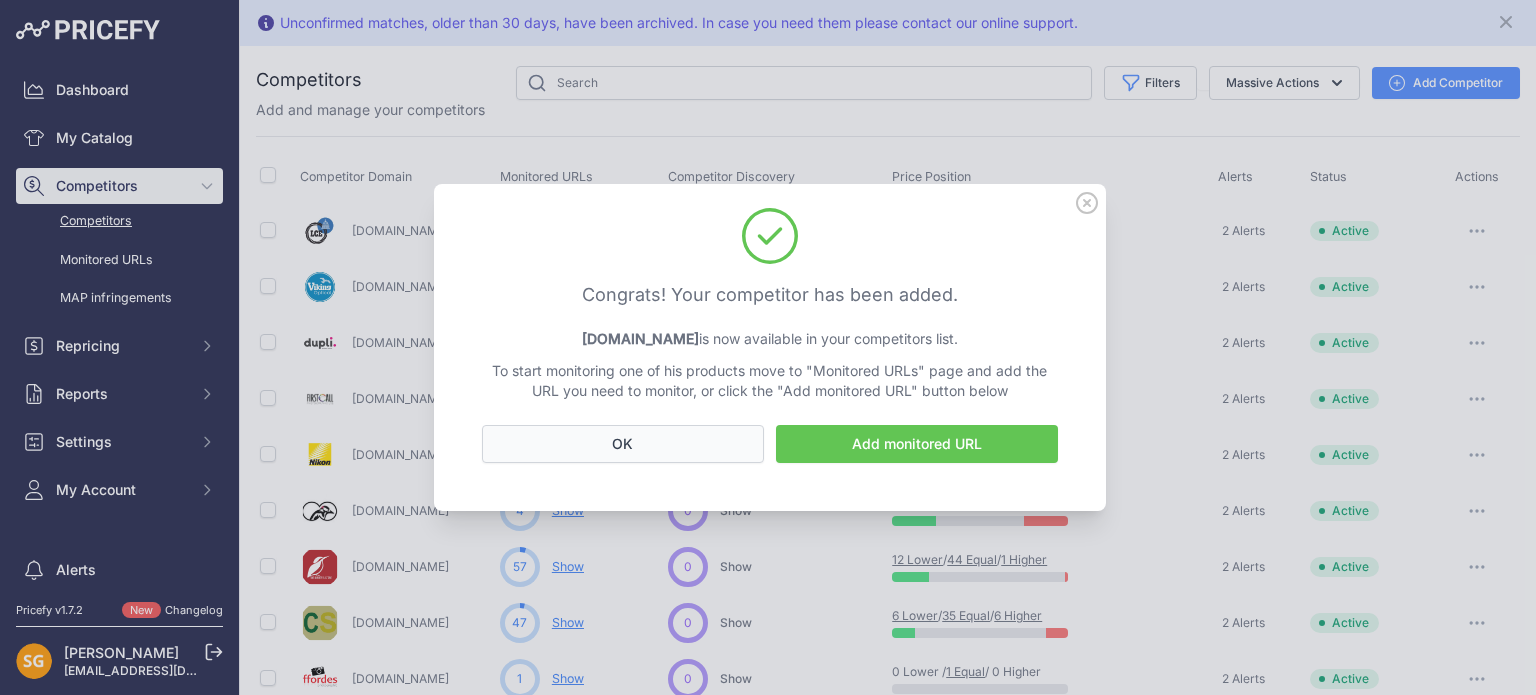 click on "OK" at bounding box center [623, 444] 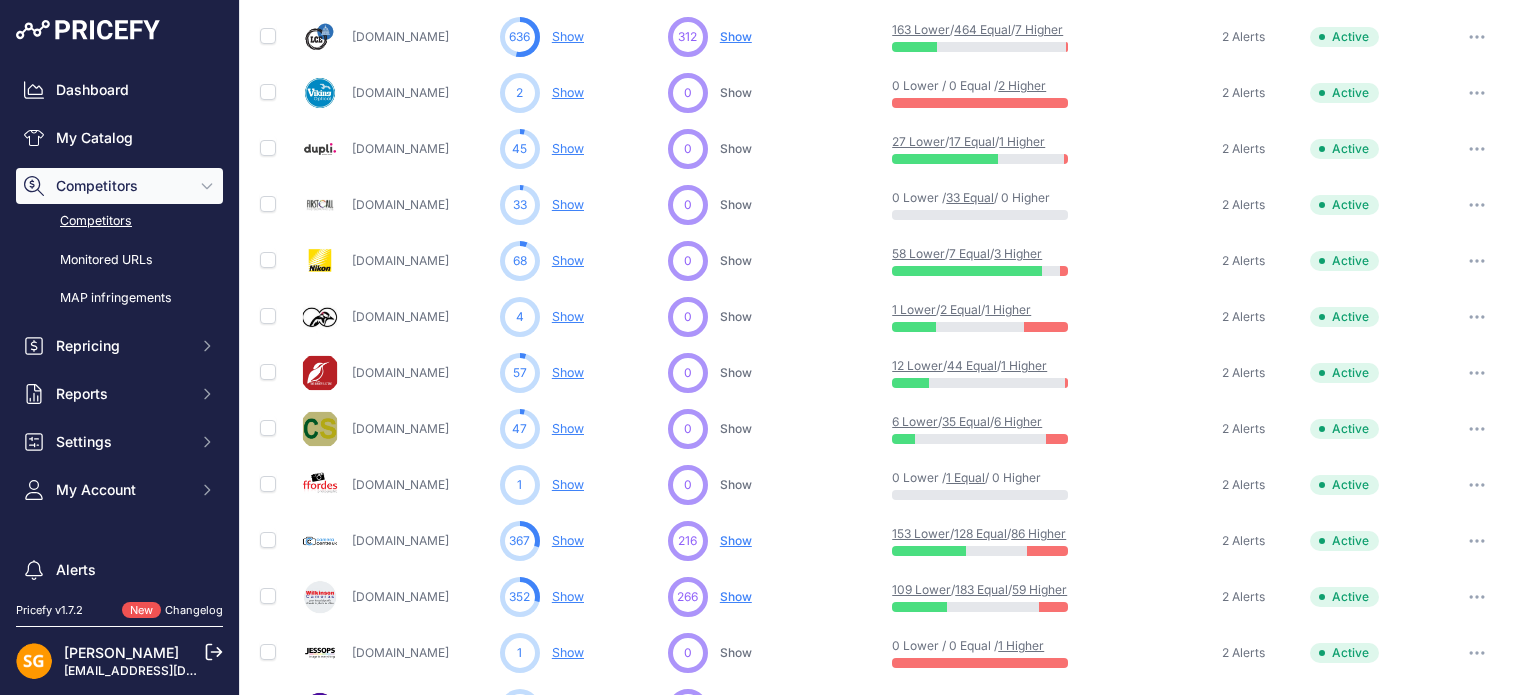 scroll, scrollTop: 0, scrollLeft: 0, axis: both 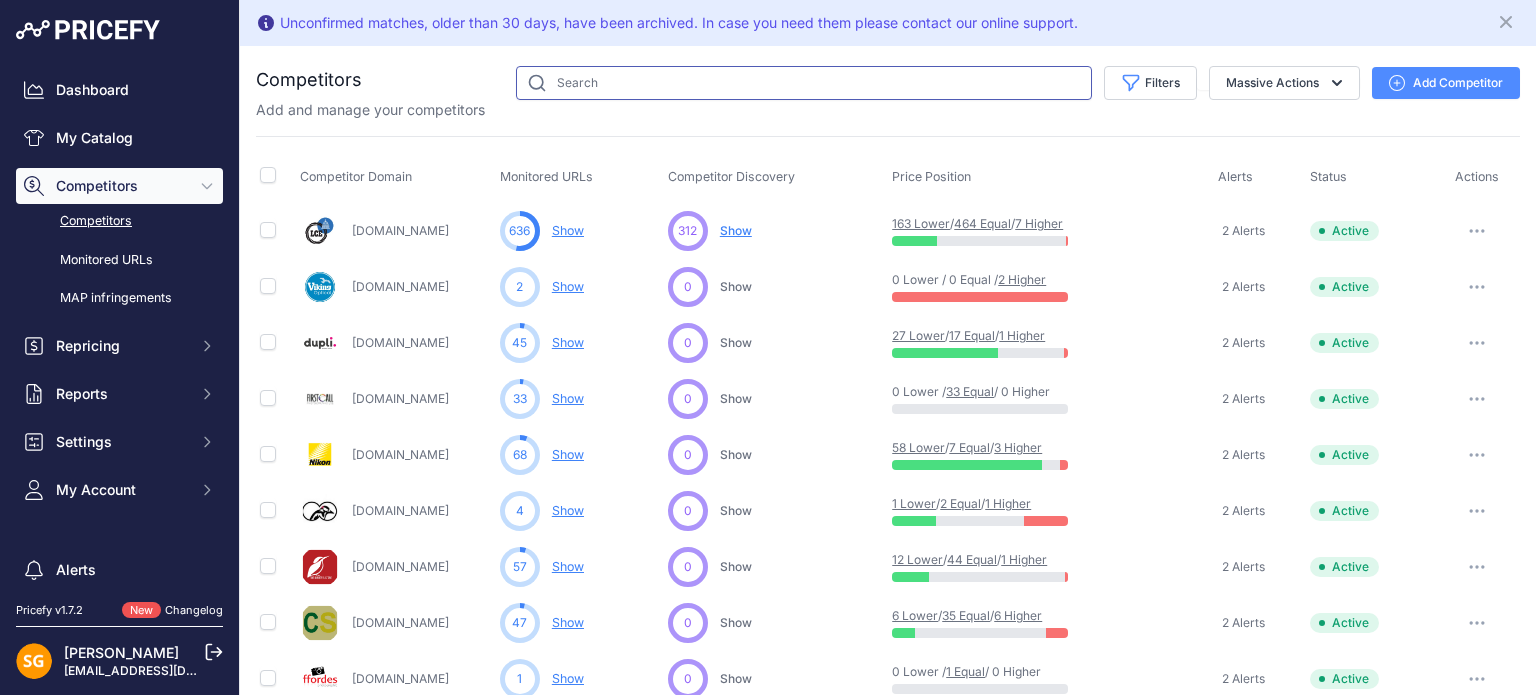 click at bounding box center [804, 83] 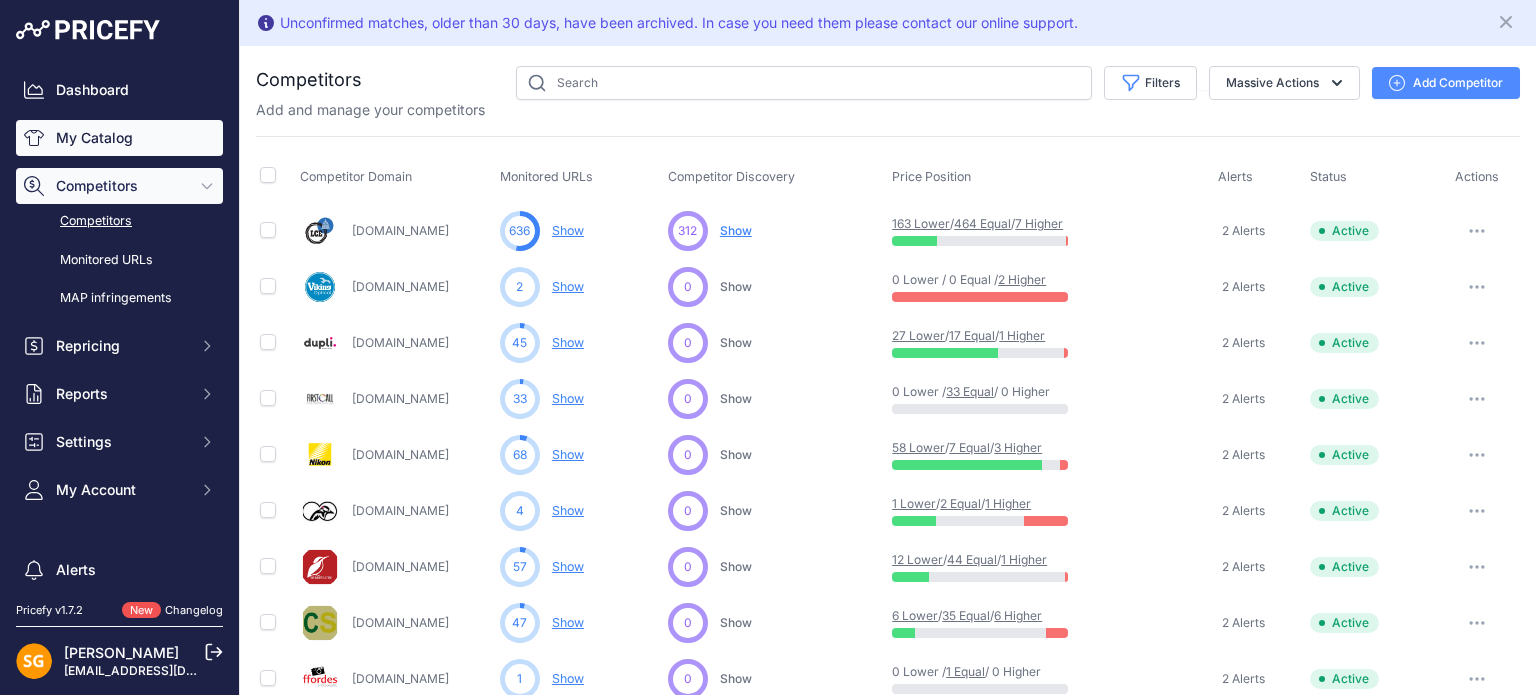 click on "My Catalog" at bounding box center (119, 138) 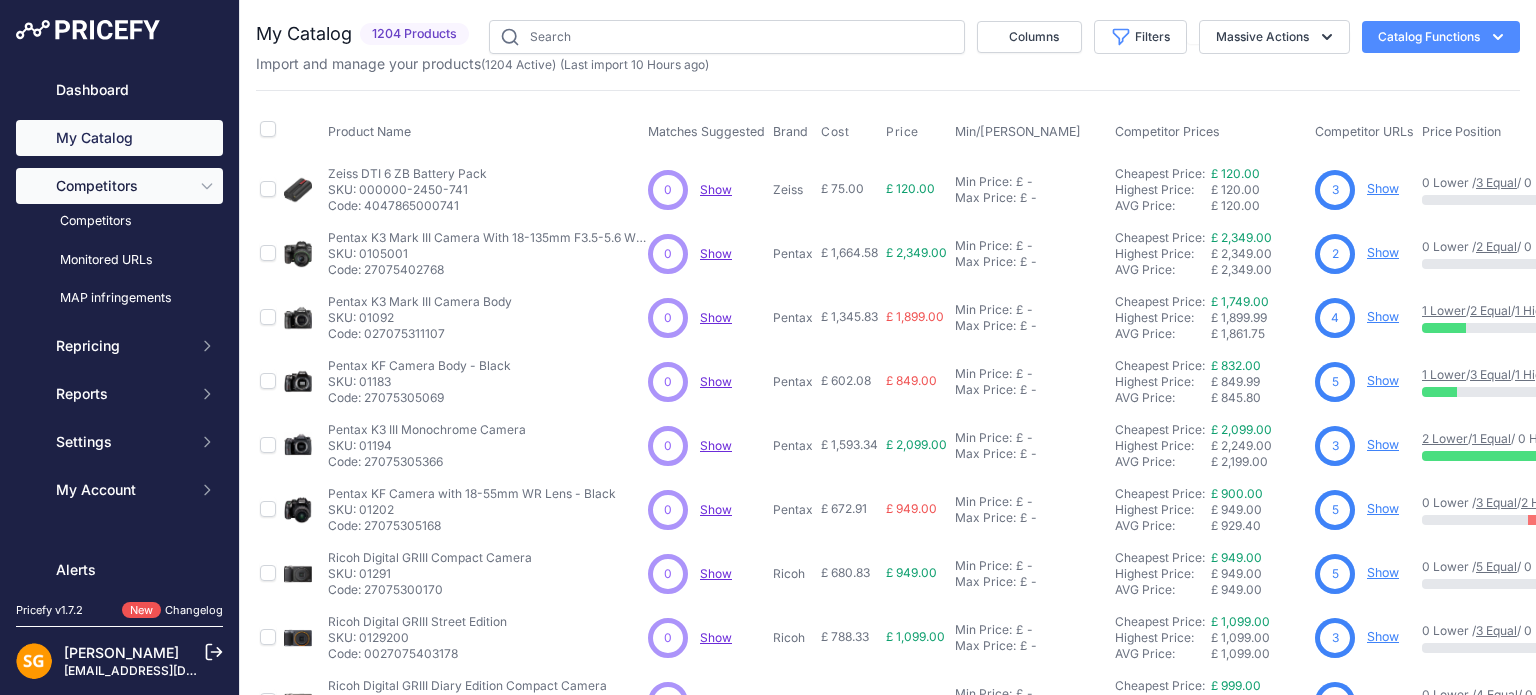 scroll, scrollTop: 0, scrollLeft: 0, axis: both 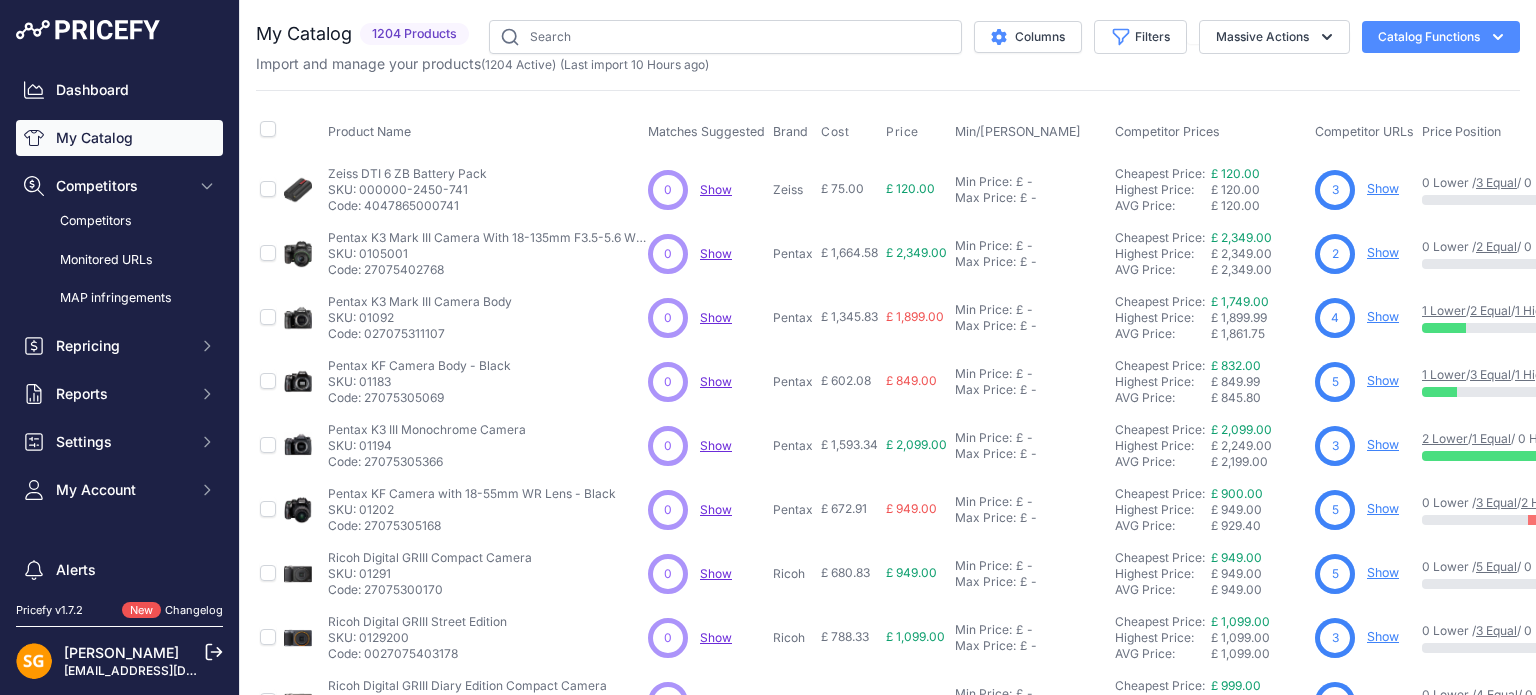 click on "My Catalog" at bounding box center (119, 138) 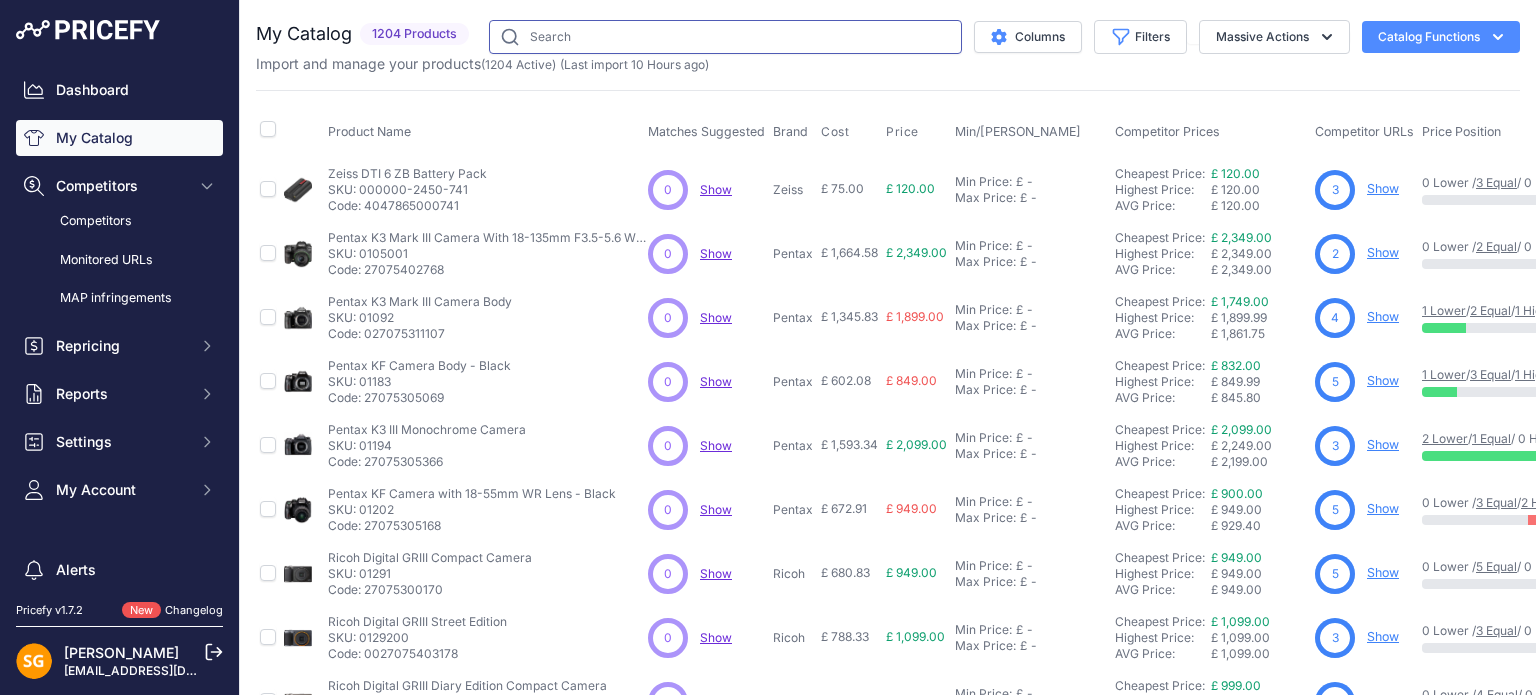 click at bounding box center [725, 37] 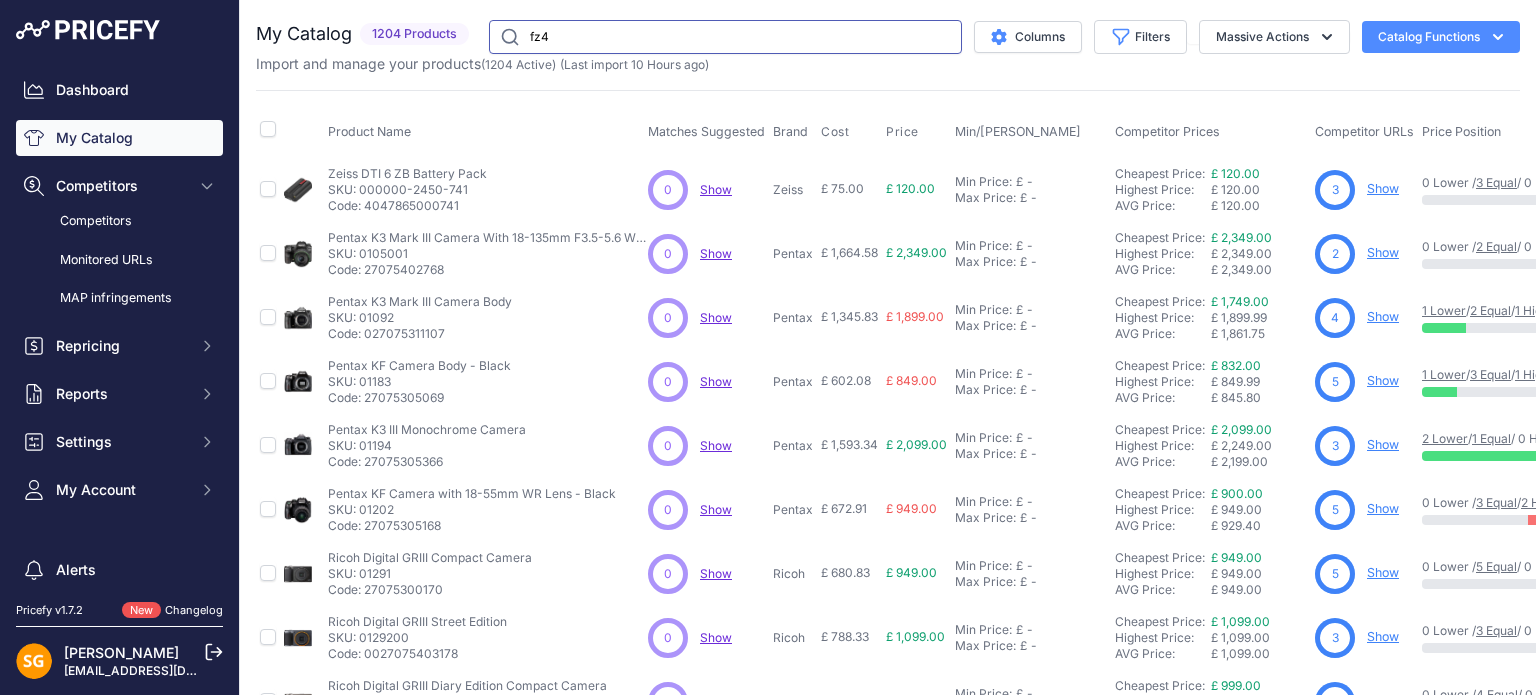 type on "fz45" 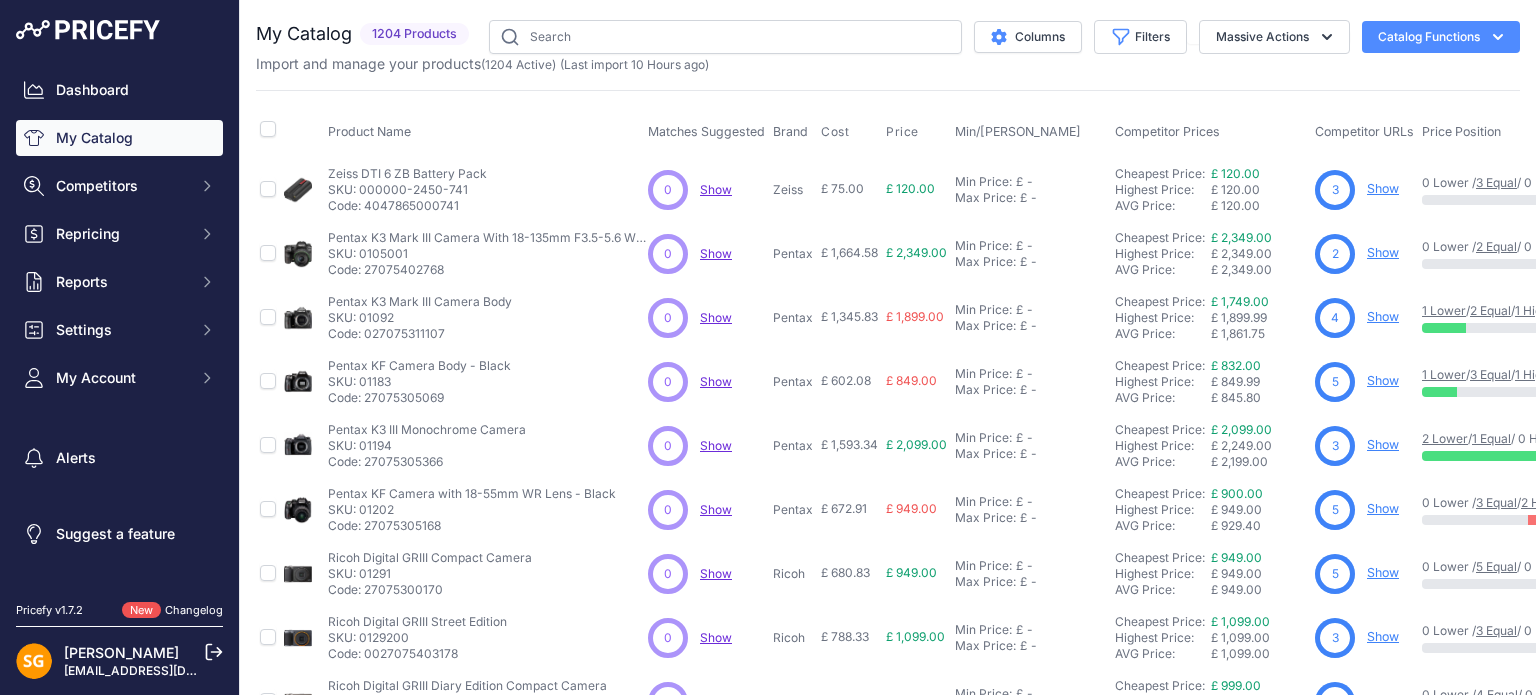 scroll, scrollTop: 0, scrollLeft: 0, axis: both 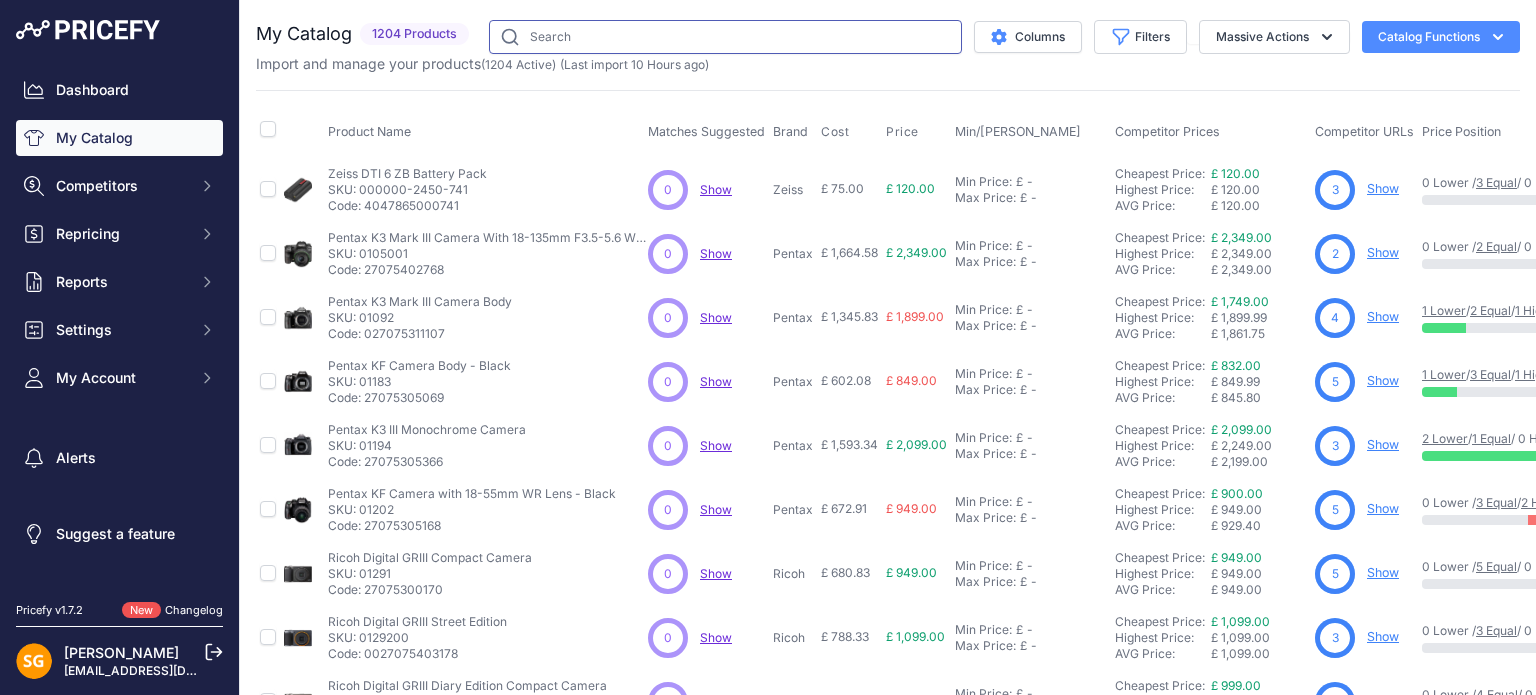 click at bounding box center (725, 37) 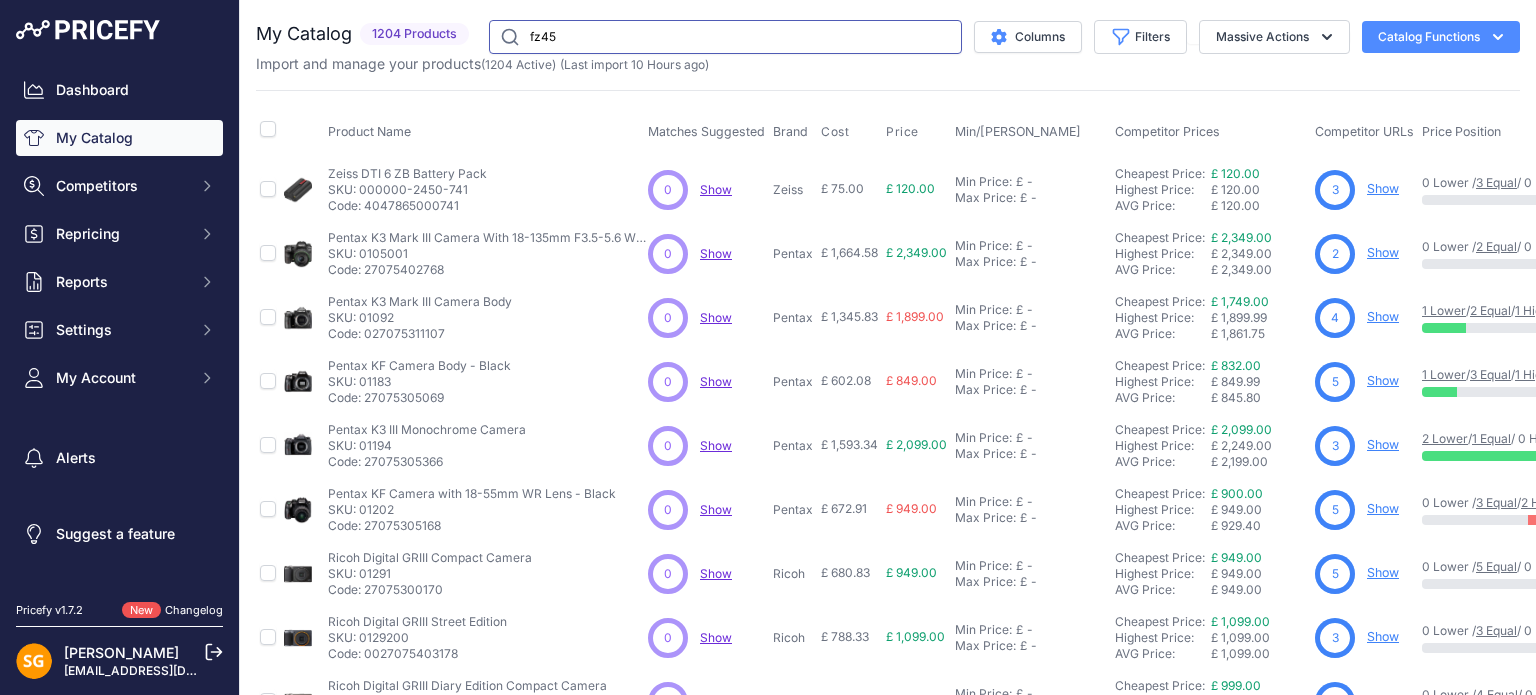 type on "fz45" 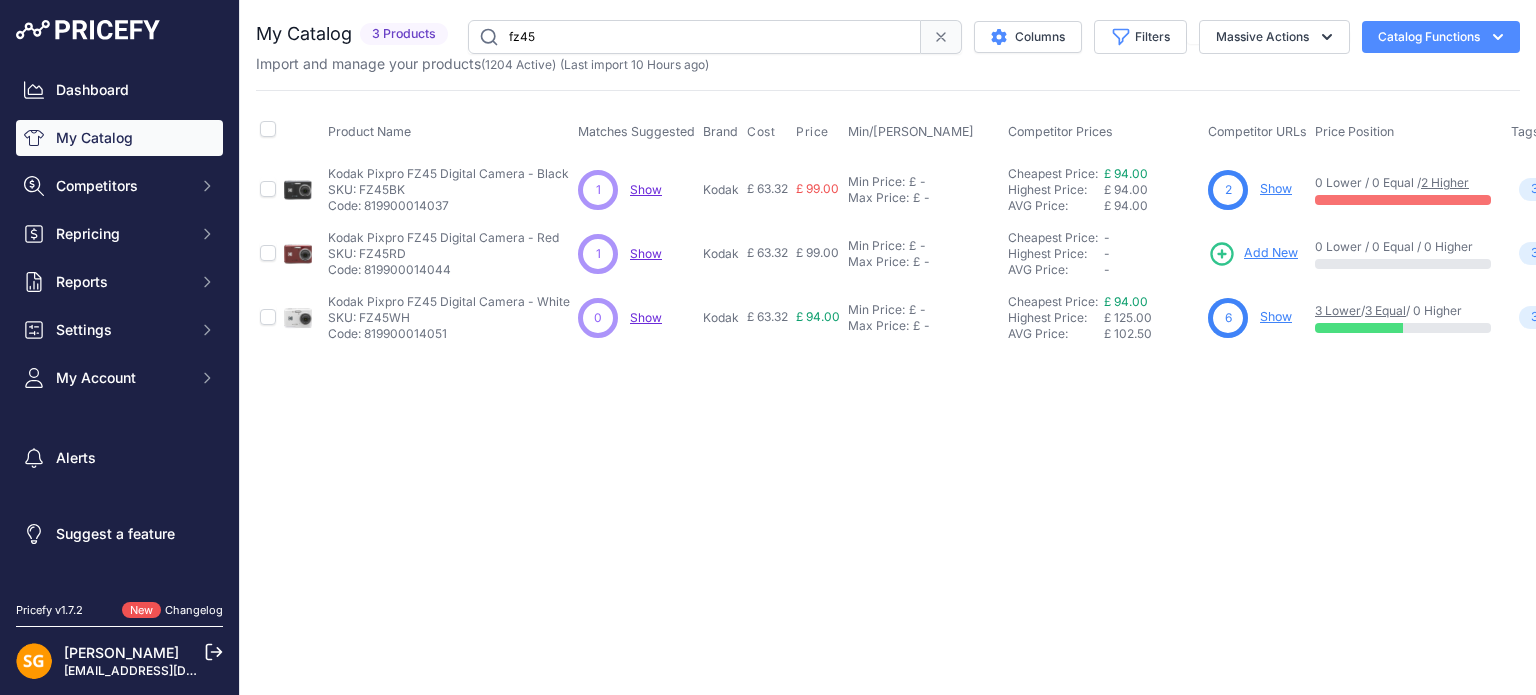 click on "Show" at bounding box center (646, 189) 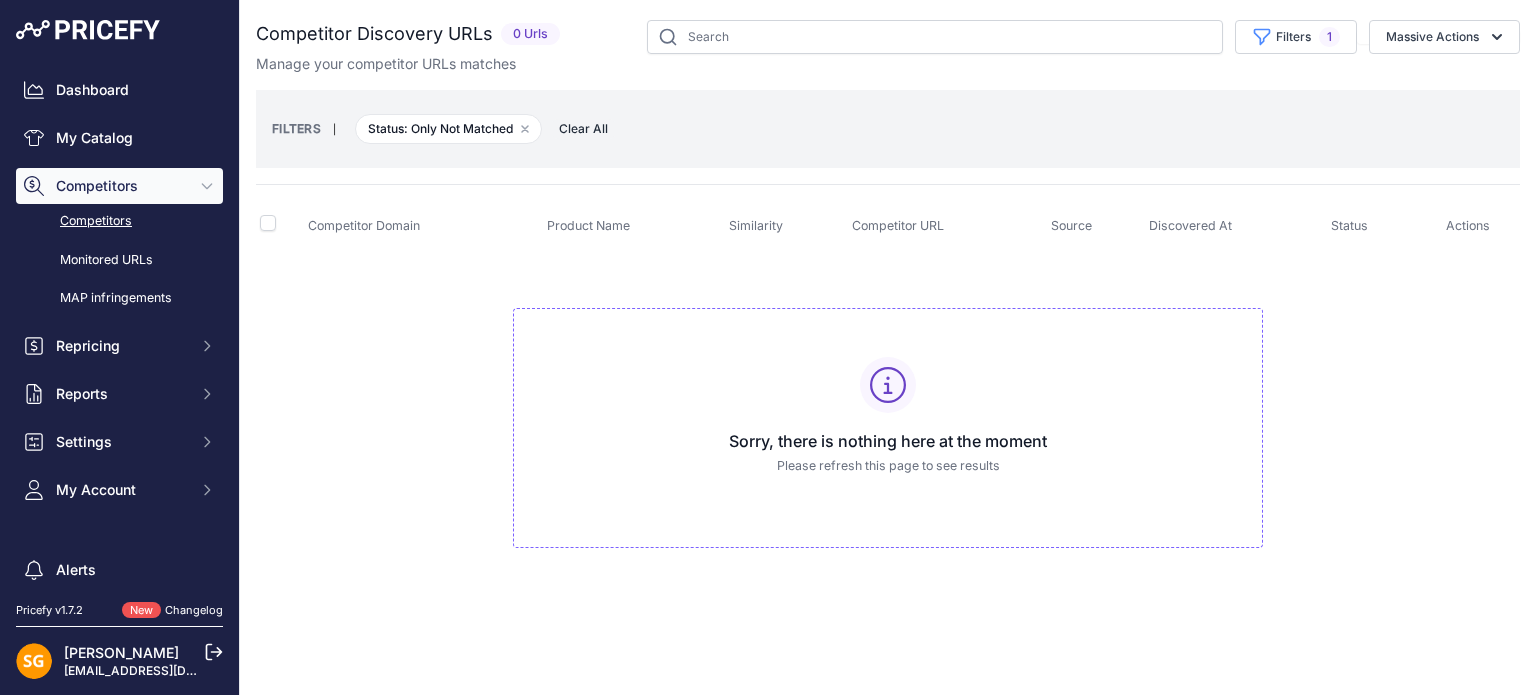 scroll, scrollTop: 0, scrollLeft: 0, axis: both 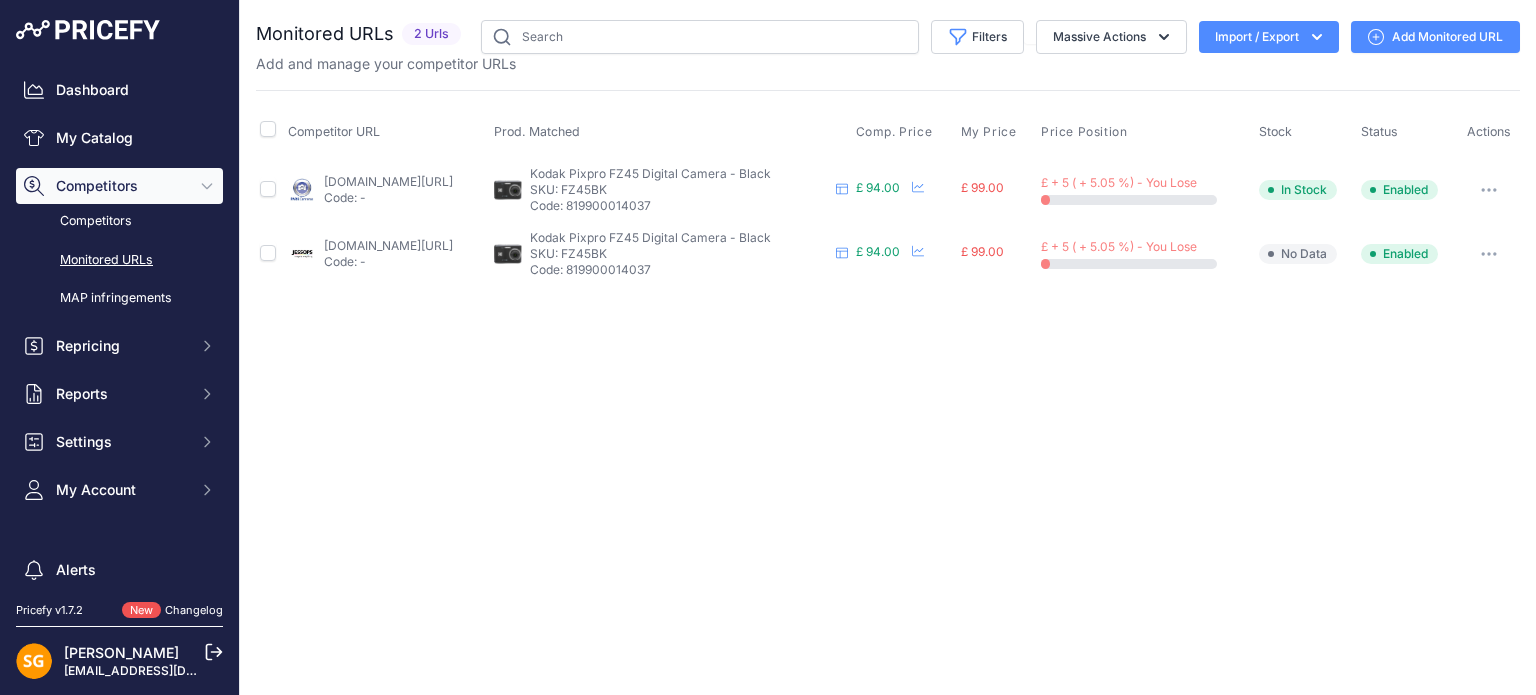 click on "Add Monitored URL" at bounding box center [1435, 37] 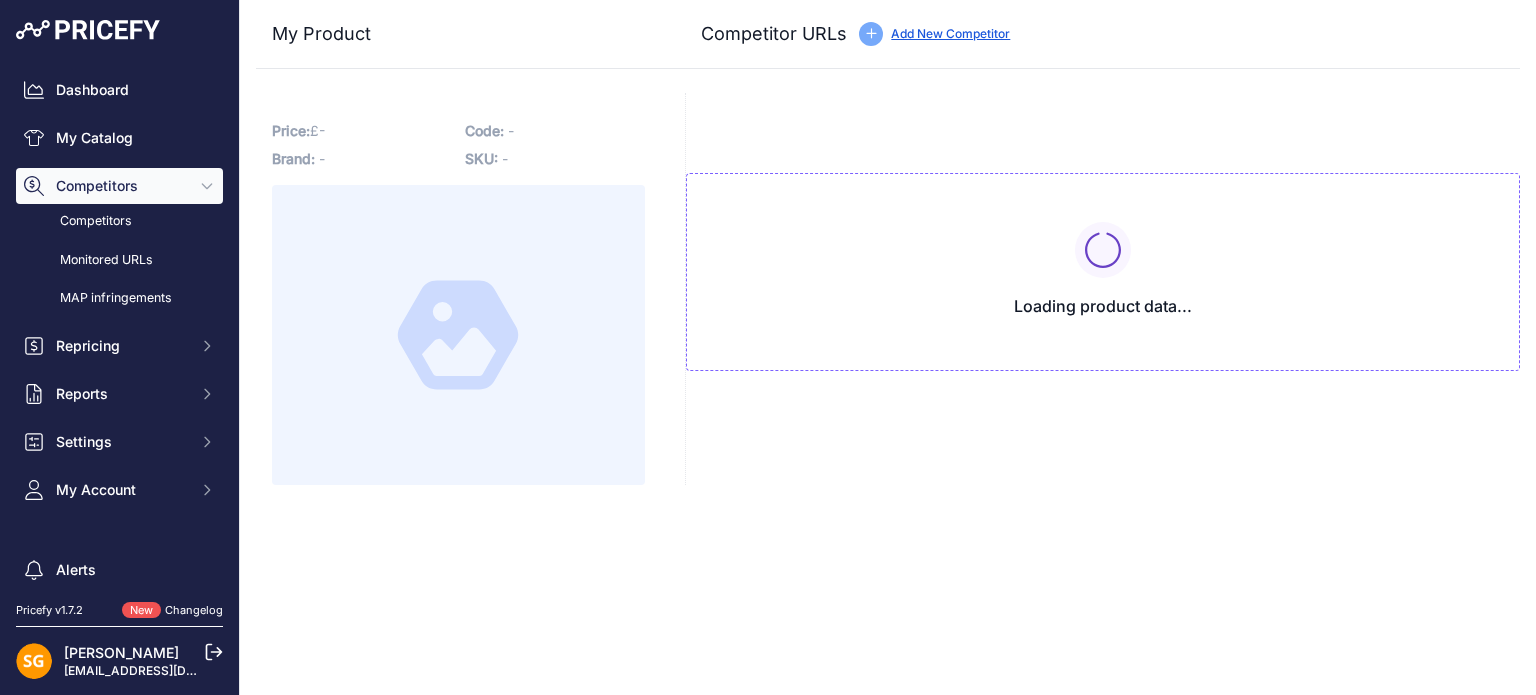 scroll, scrollTop: 0, scrollLeft: 0, axis: both 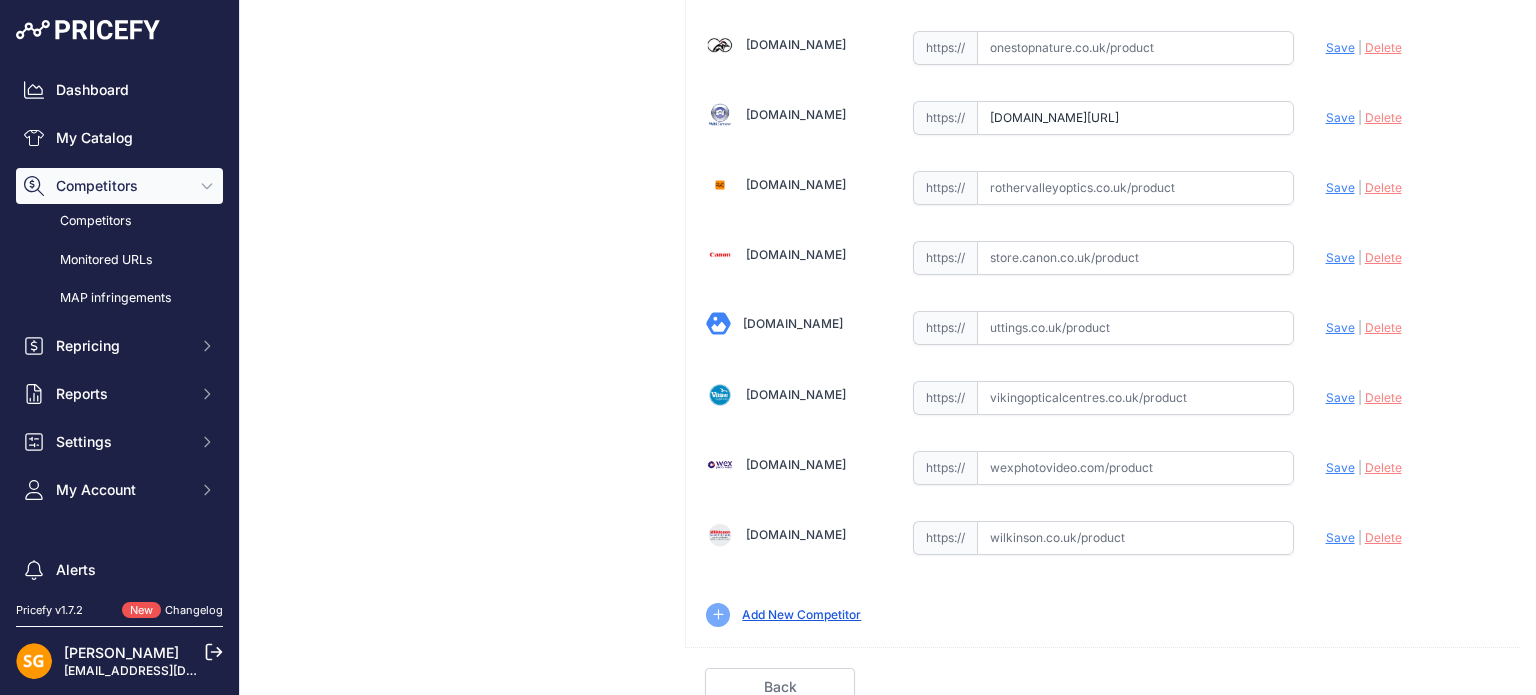 click at bounding box center (1135, 538) 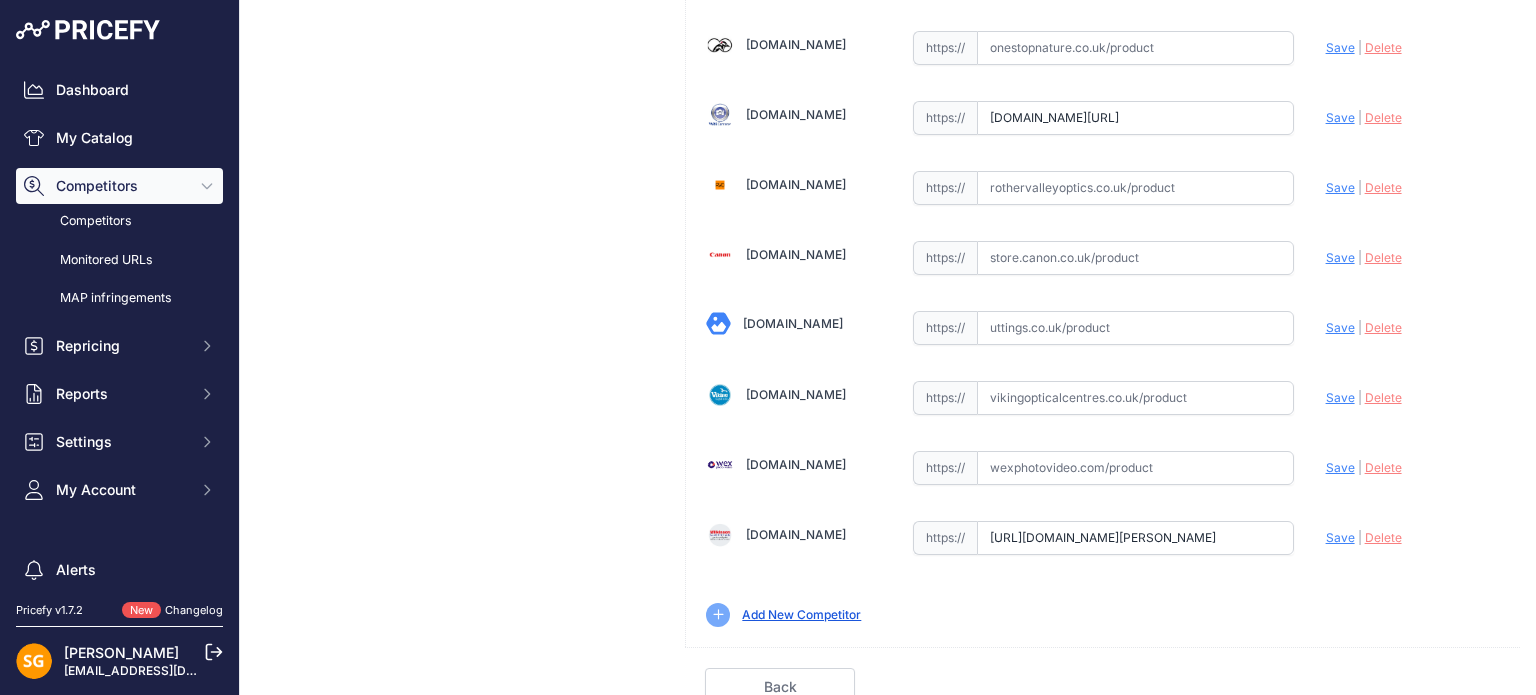 scroll, scrollTop: 0, scrollLeft: 164, axis: horizontal 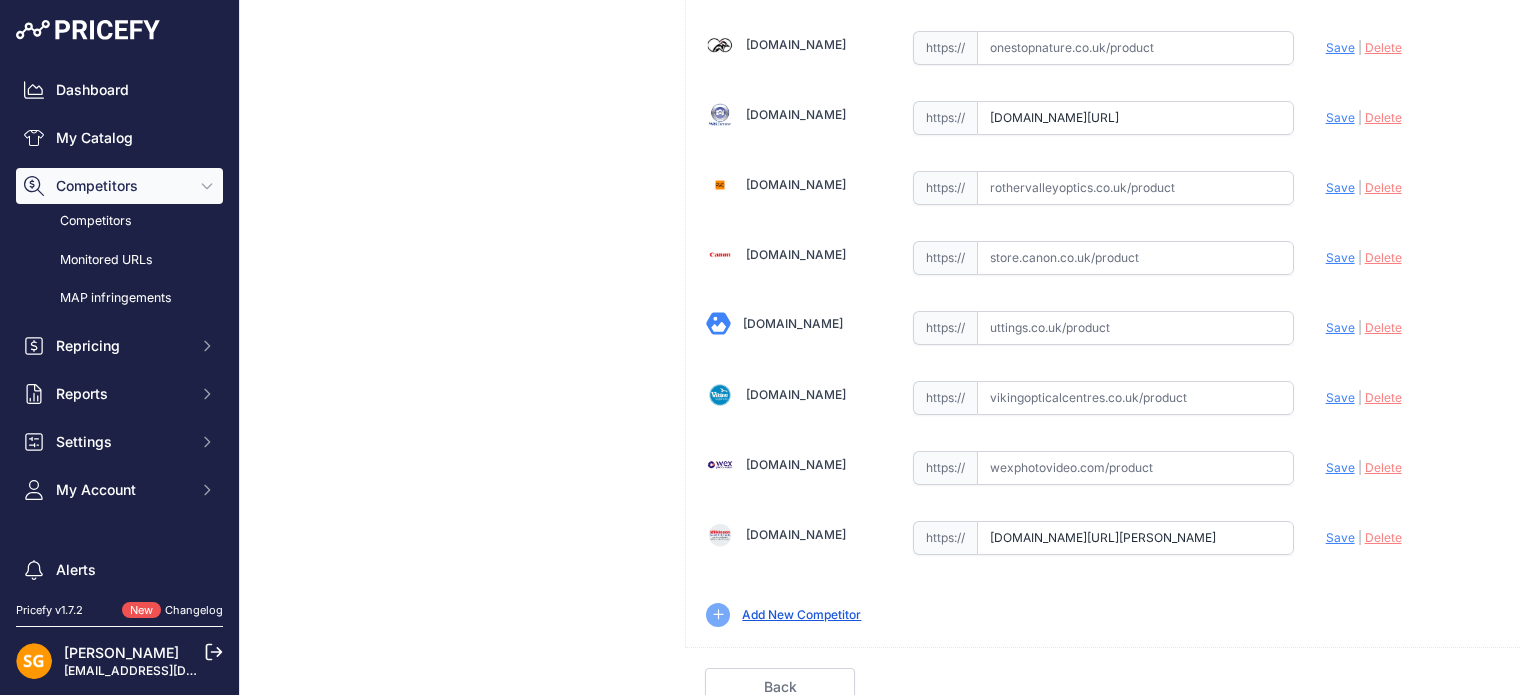 click on "Save" at bounding box center (1340, 537) 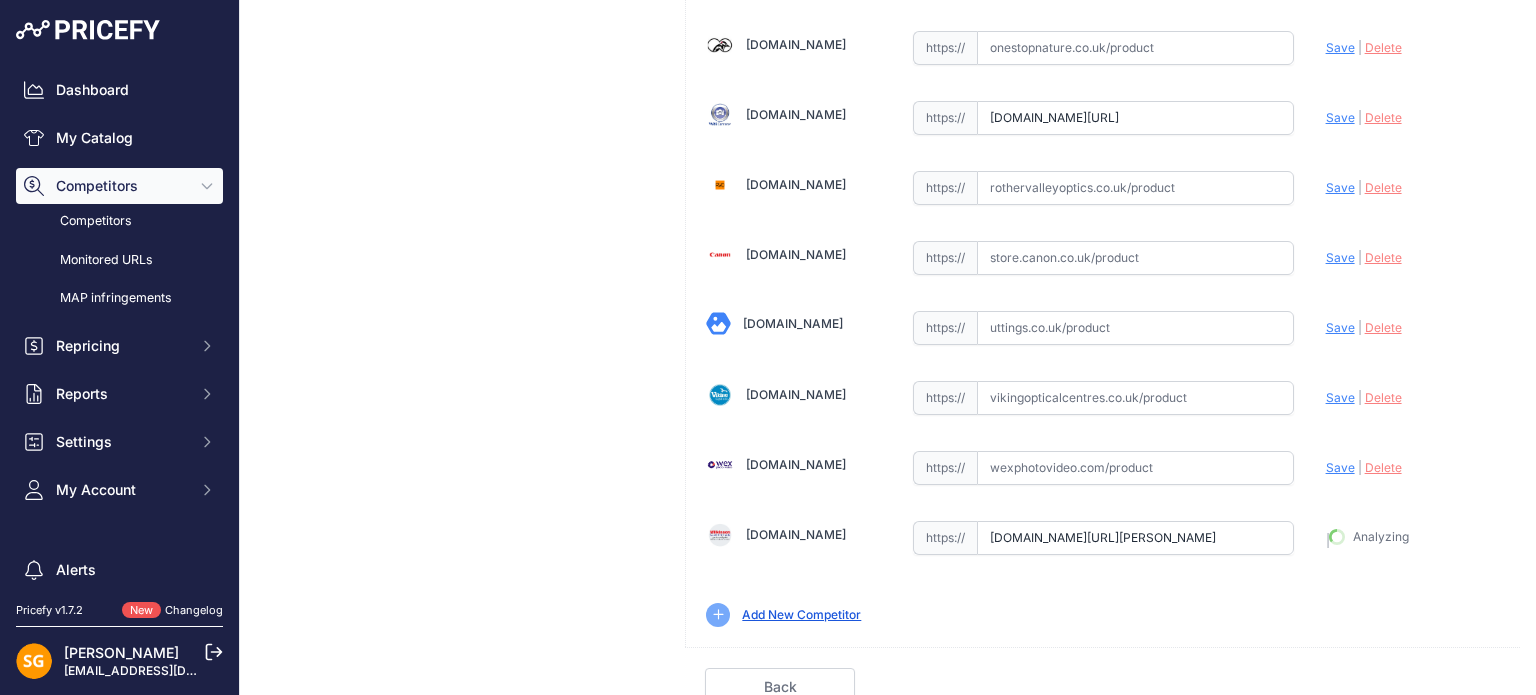 type on "[URL][DOMAIN_NAME][PERSON_NAME]" 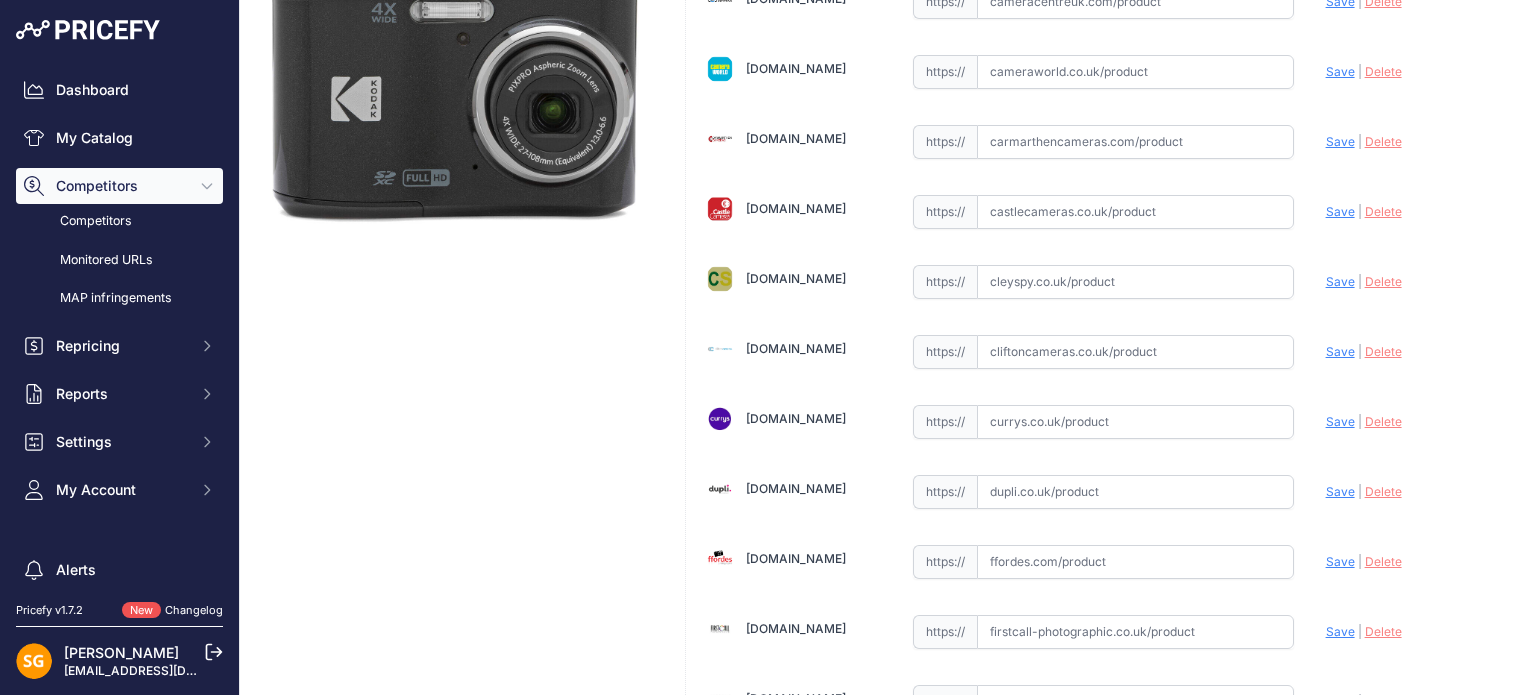 scroll, scrollTop: 260, scrollLeft: 0, axis: vertical 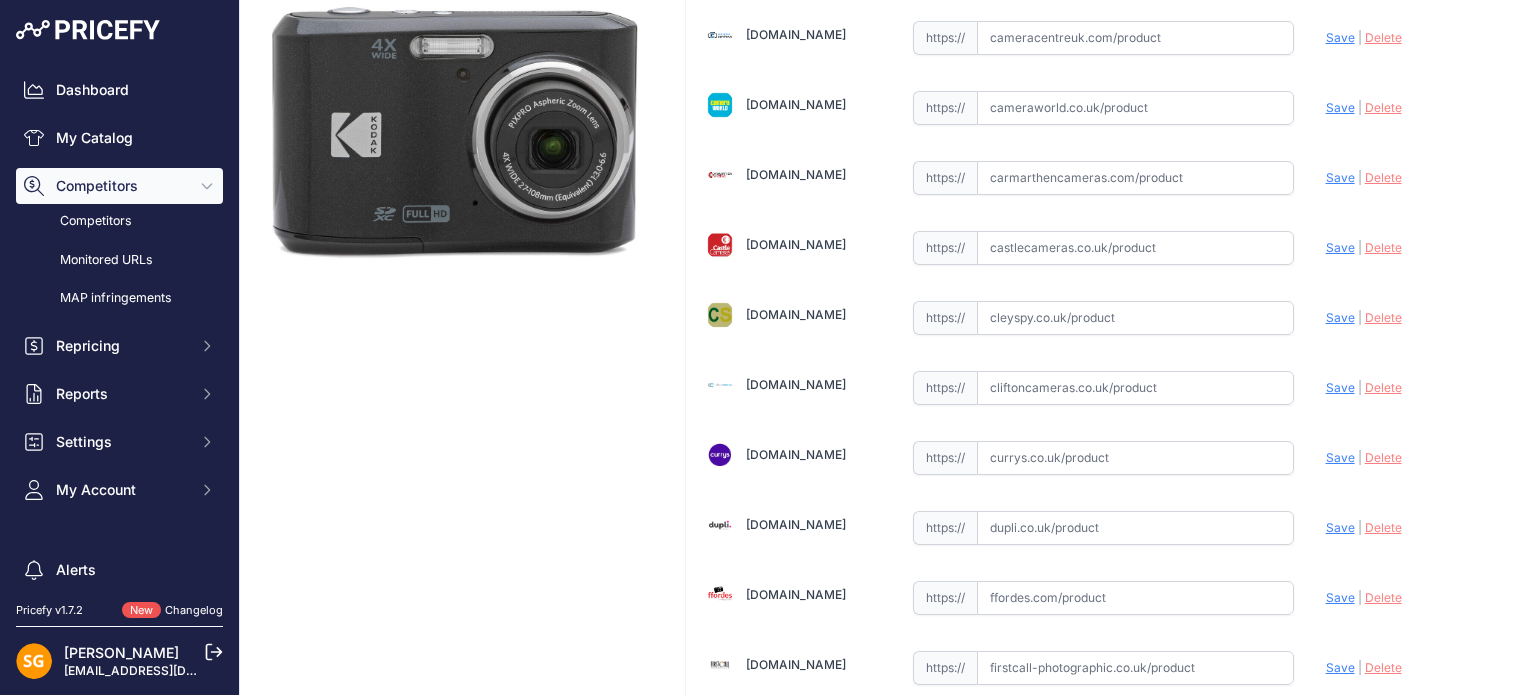 click on "https://
Valid" at bounding box center [1103, 106] 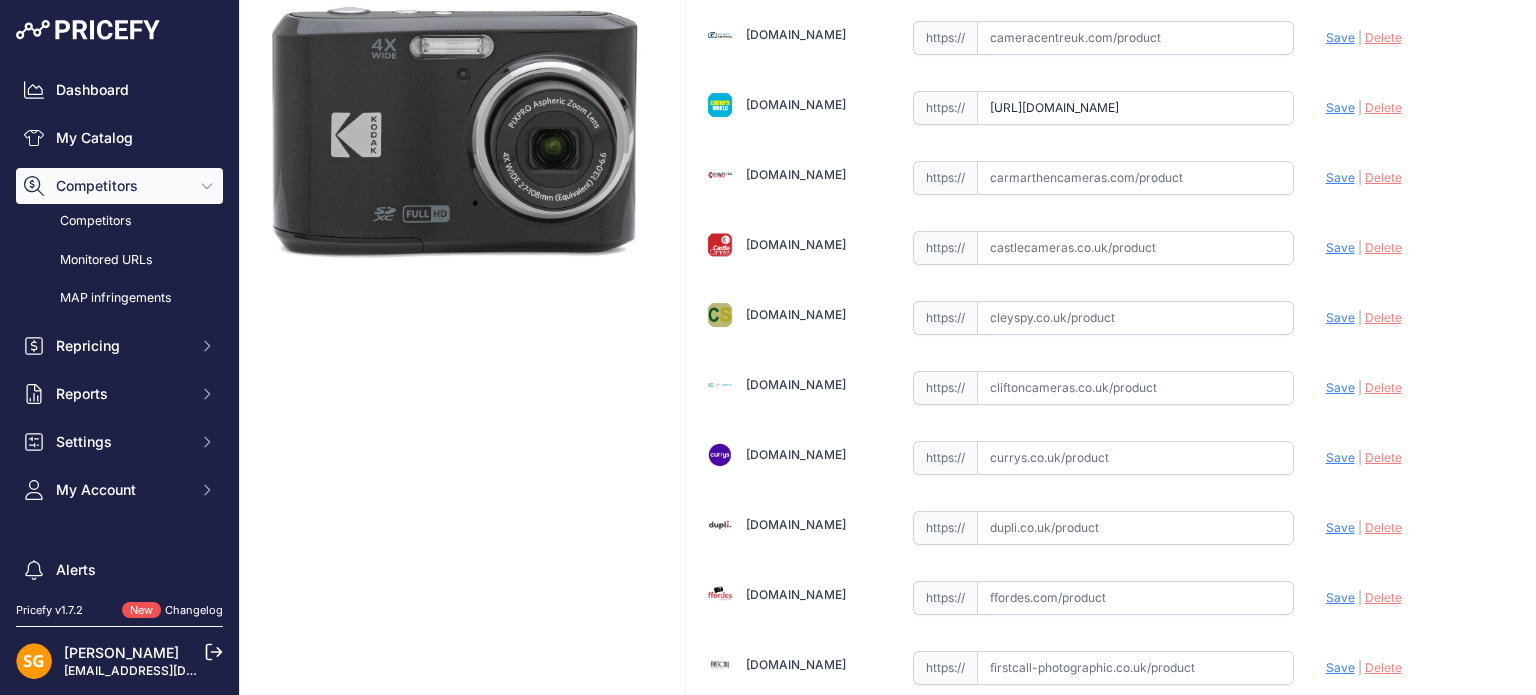 scroll, scrollTop: 0, scrollLeft: 76, axis: horizontal 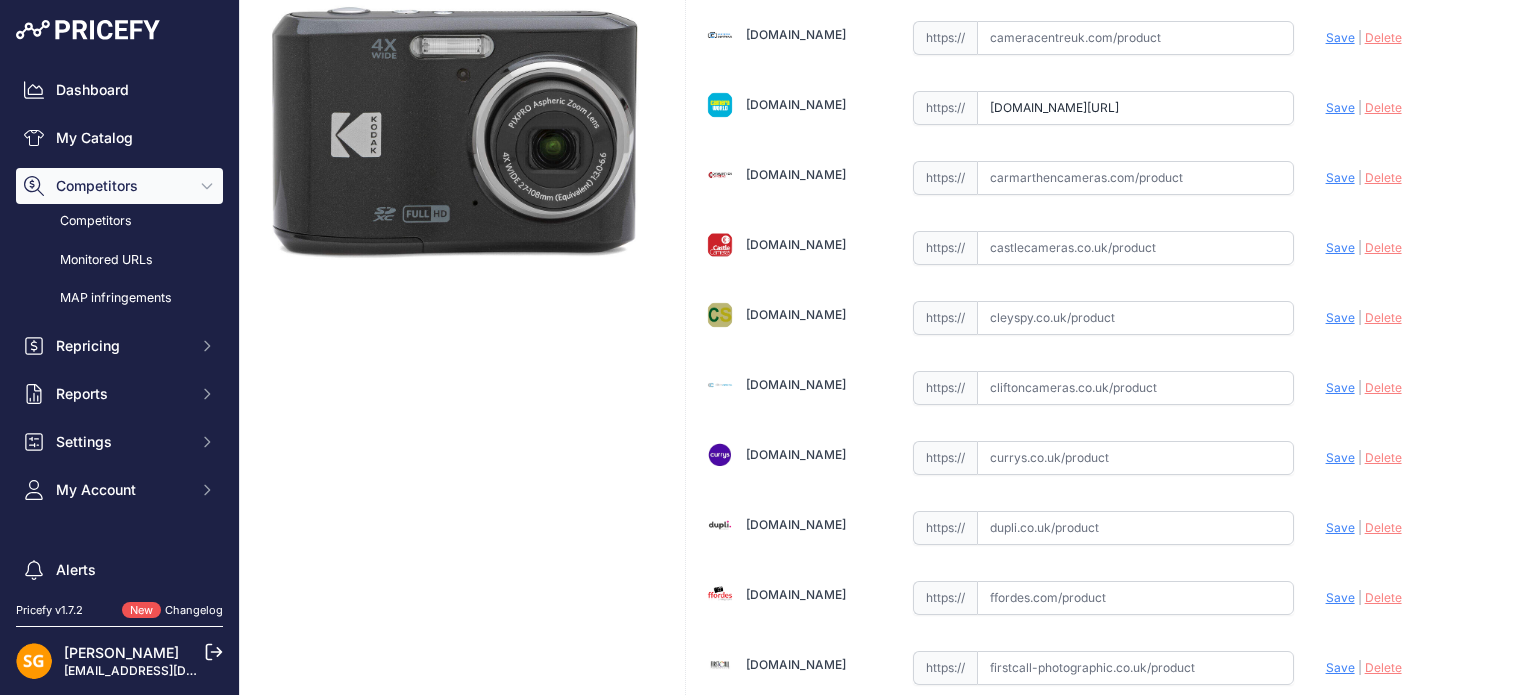 click on "Save" at bounding box center [1340, 107] 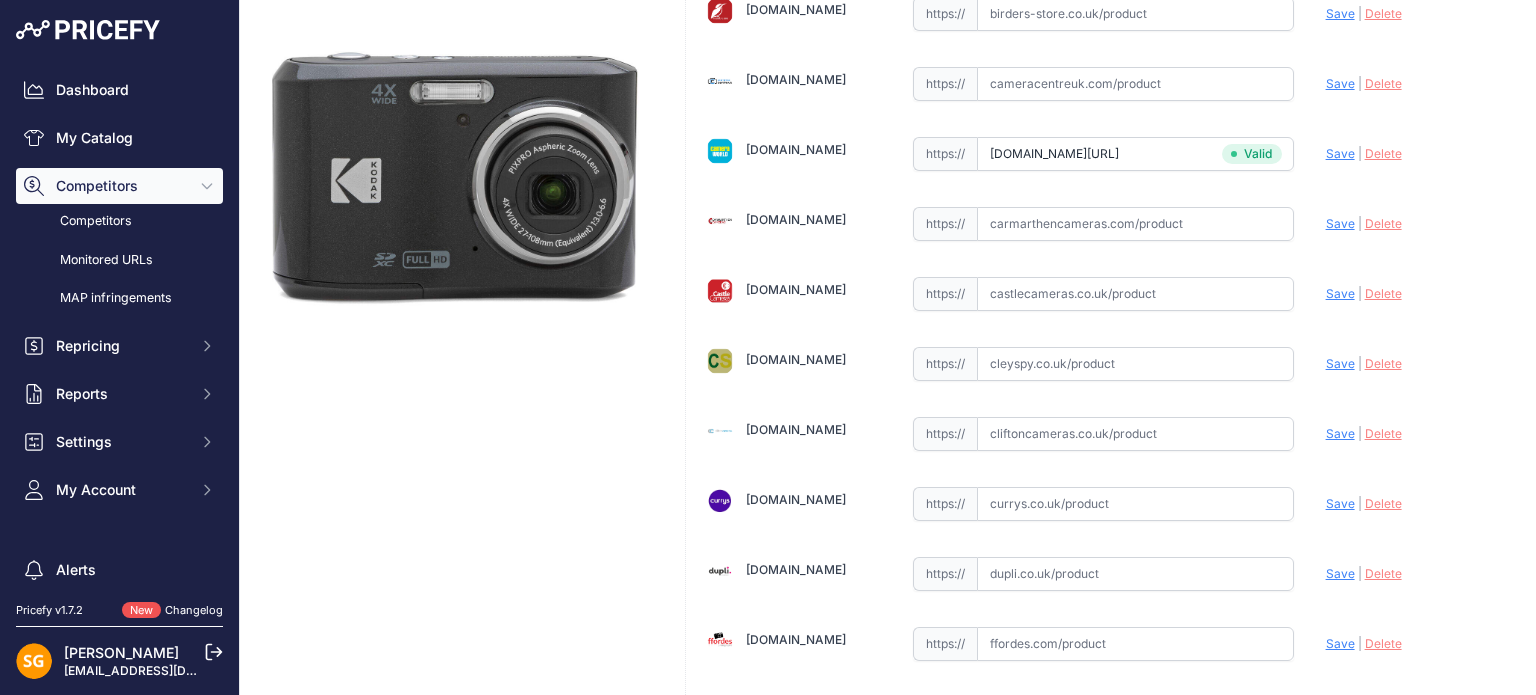 type on "[URL][DOMAIN_NAME]" 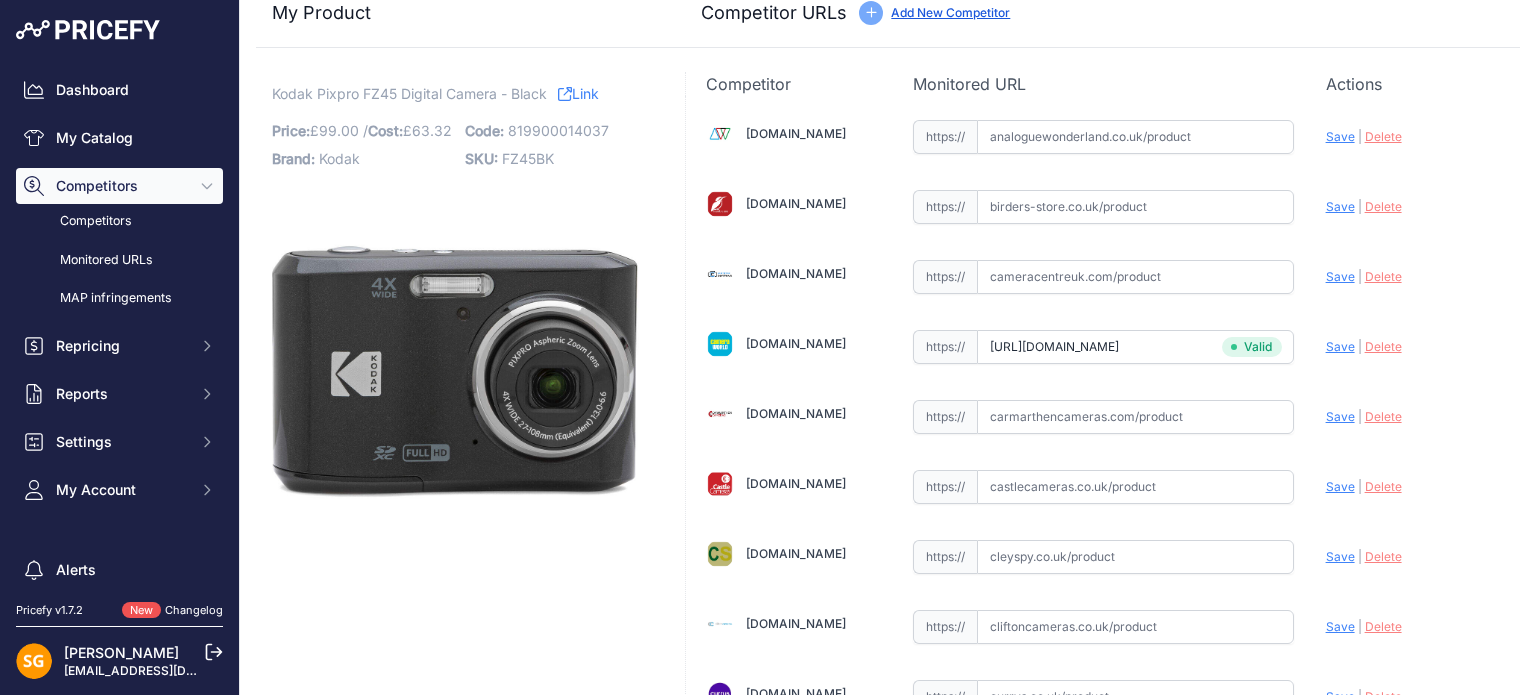 scroll, scrollTop: 0, scrollLeft: 0, axis: both 